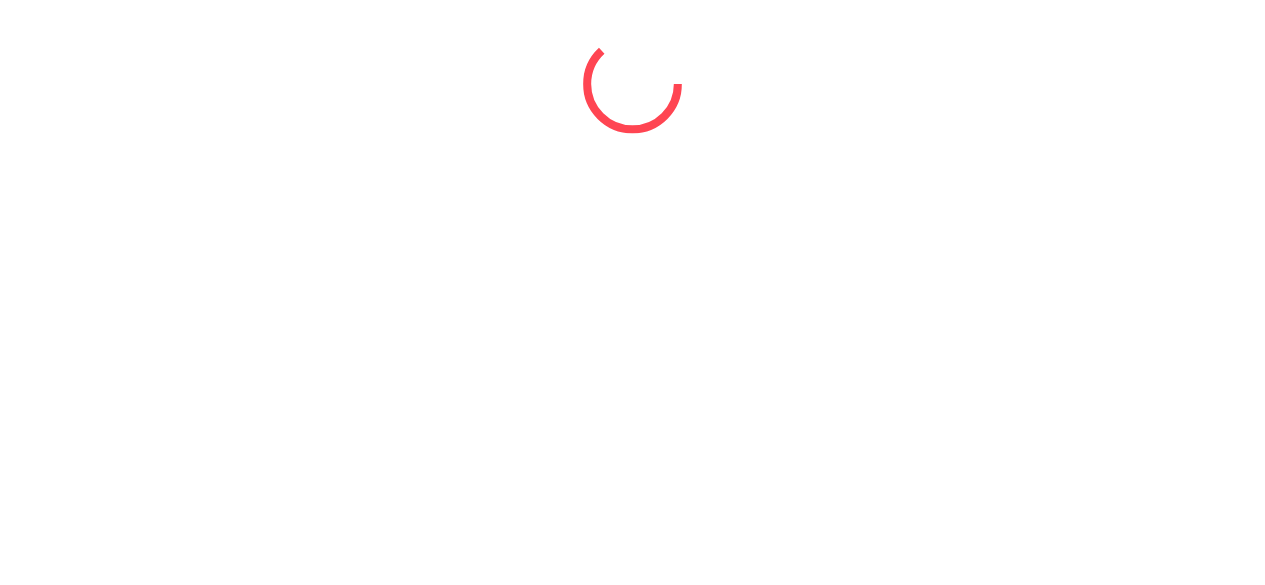 scroll, scrollTop: 0, scrollLeft: 0, axis: both 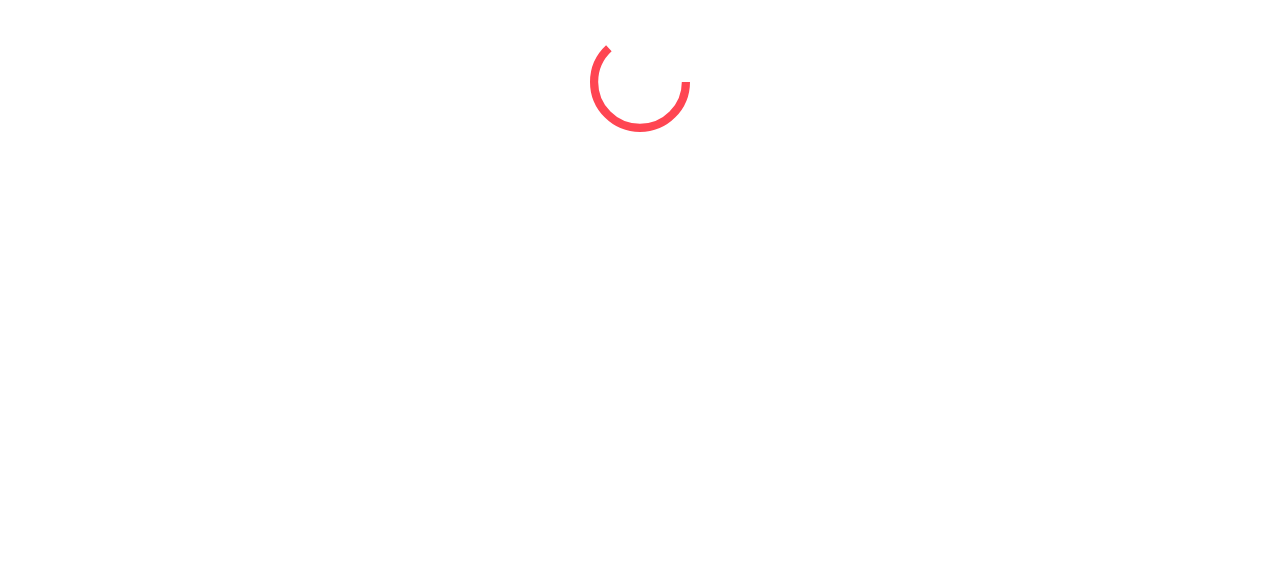 select on "*" 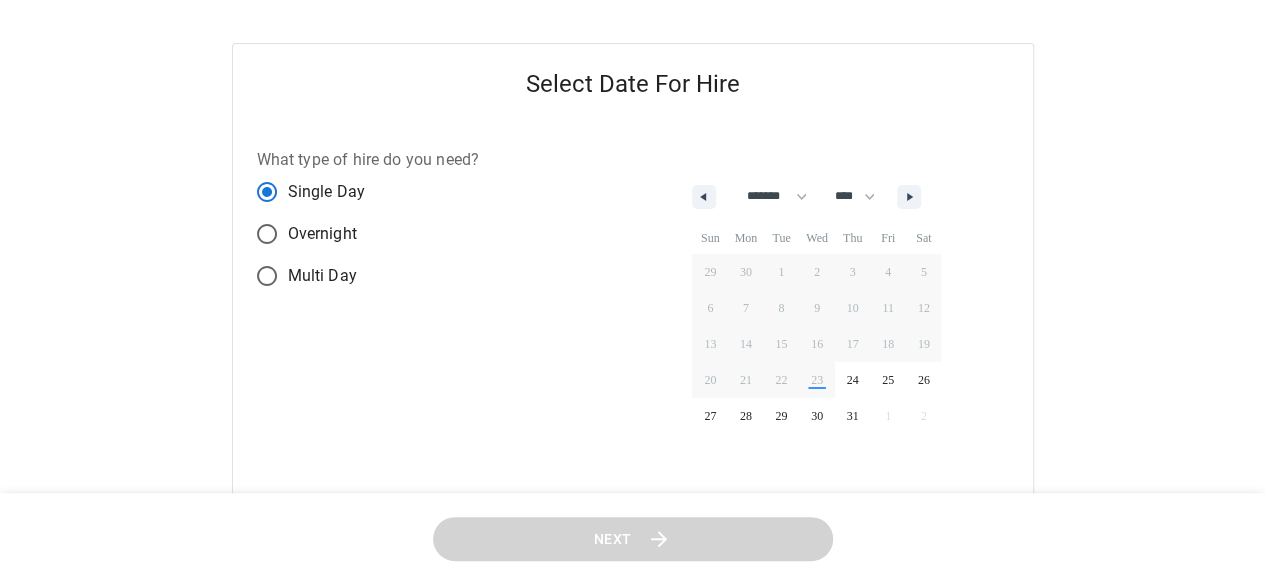 scroll, scrollTop: 149, scrollLeft: 0, axis: vertical 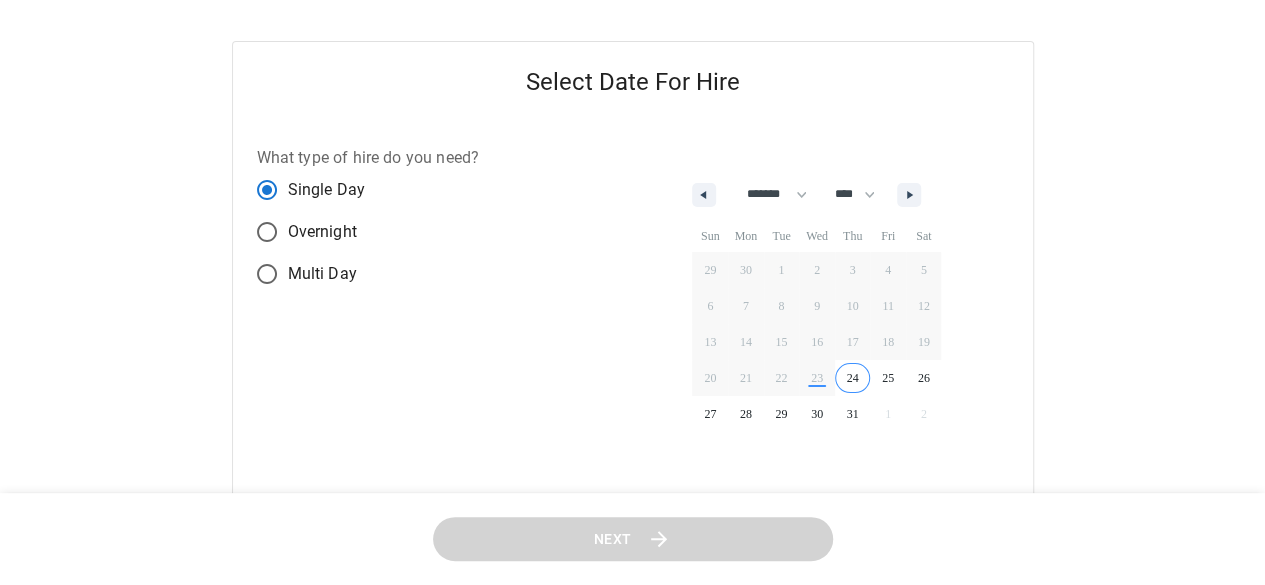 click on "24" at bounding box center (853, 378) 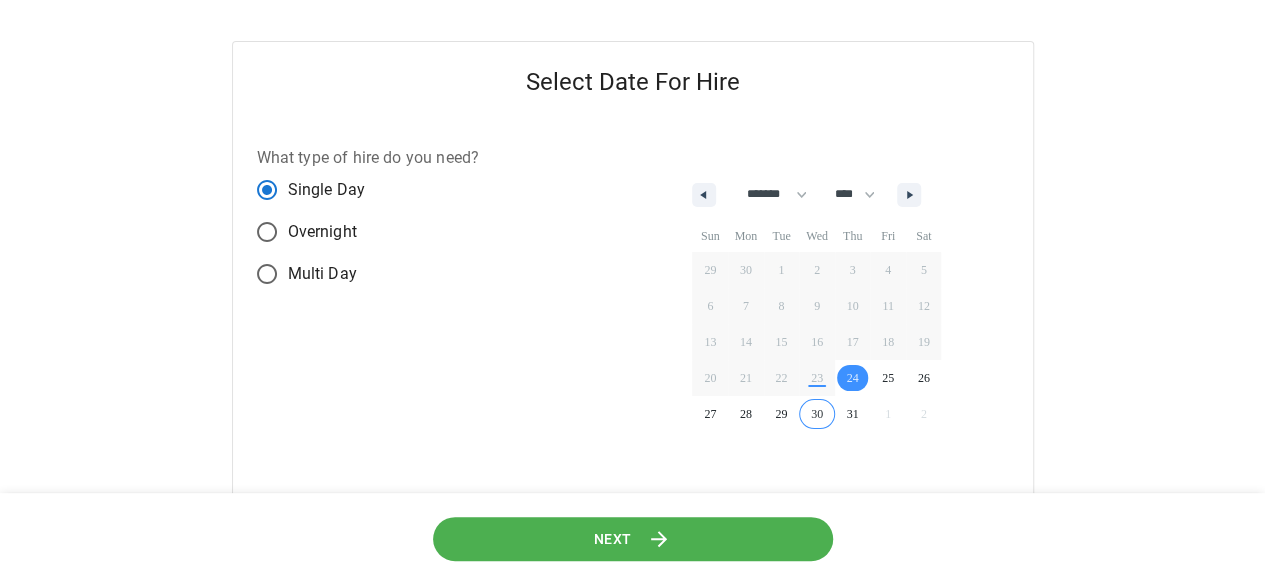 click on "Next" at bounding box center [613, 539] 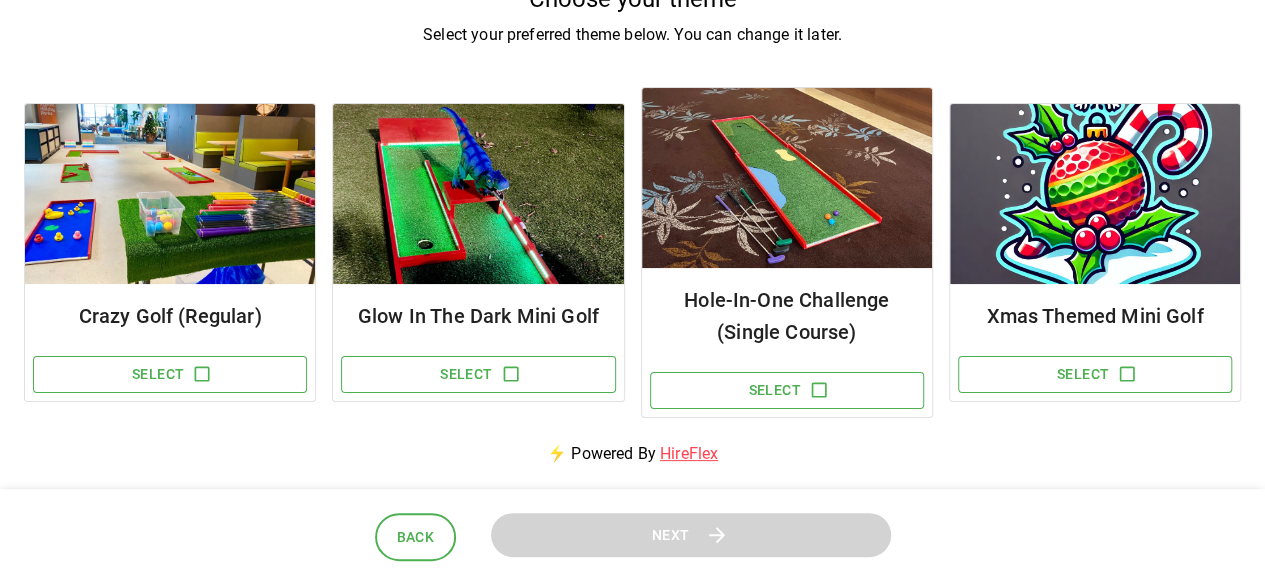 scroll, scrollTop: 208, scrollLeft: 0, axis: vertical 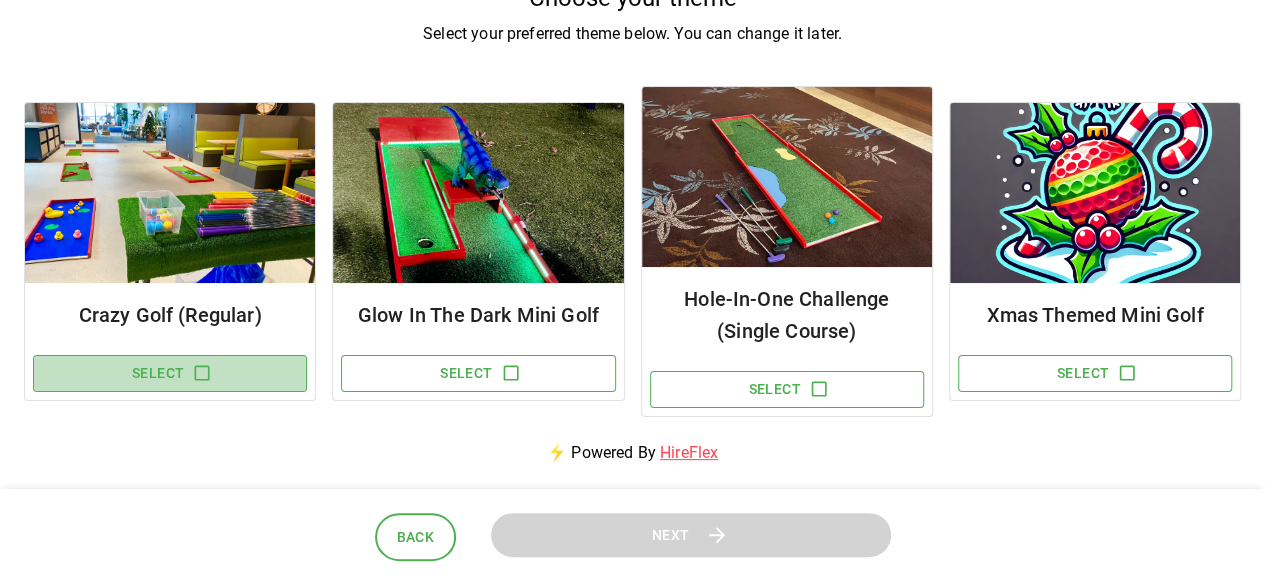 click on "Select" at bounding box center (170, 373) 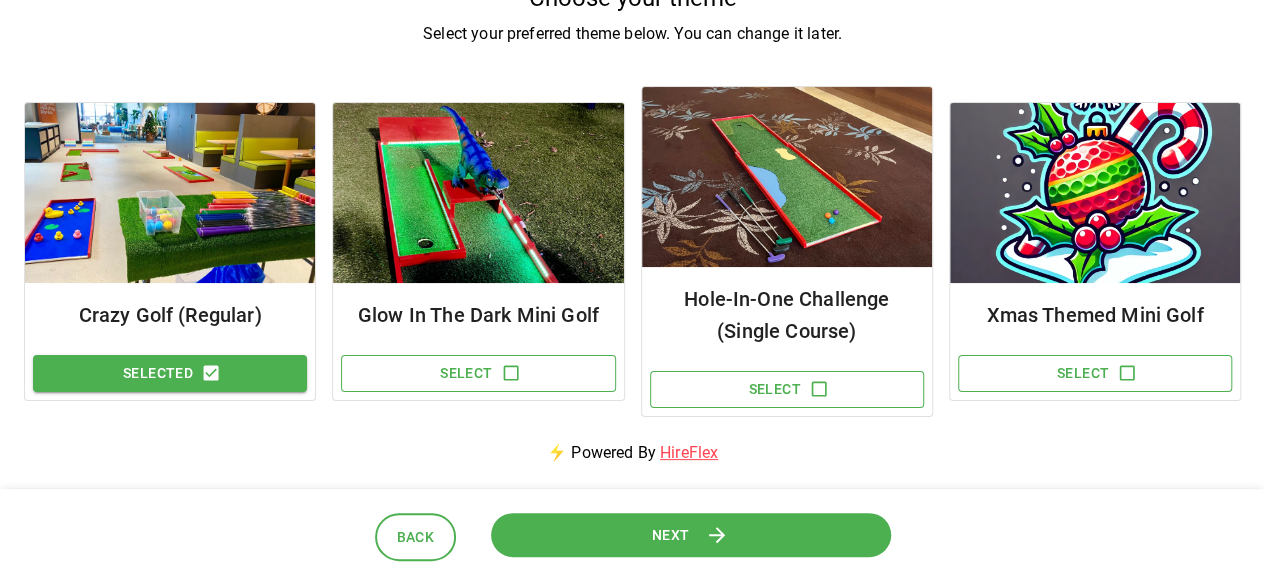 click on "Next" at bounding box center [690, 534] 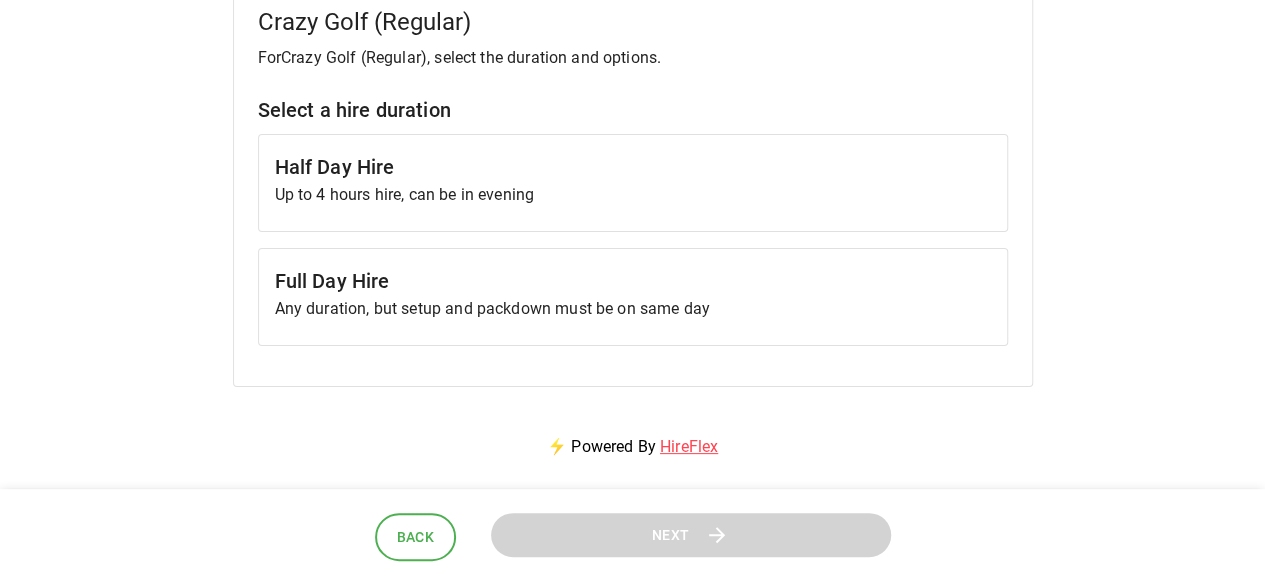 scroll, scrollTop: 210, scrollLeft: 0, axis: vertical 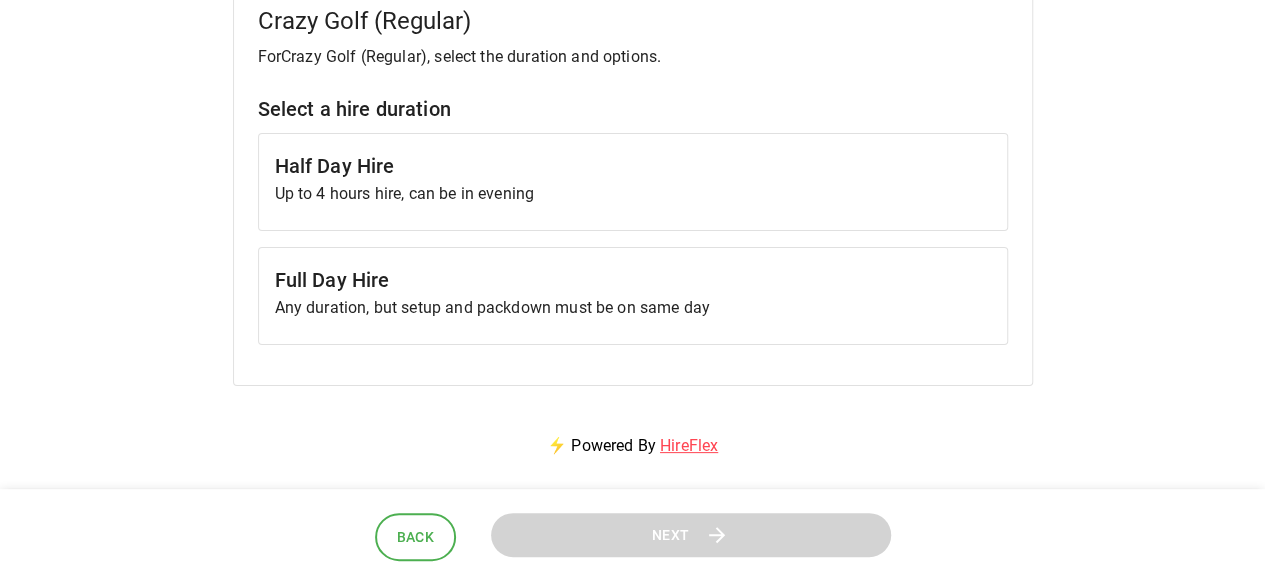 click on "Up to 4 hours hire, can be in evening" at bounding box center (633, 194) 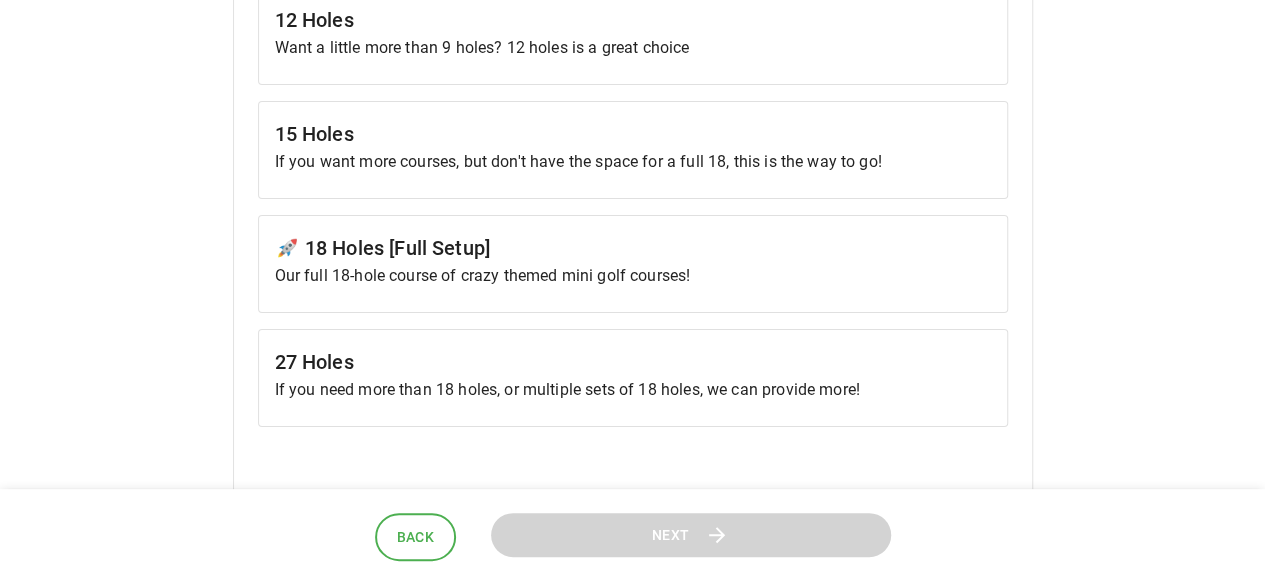 scroll, scrollTop: 1198, scrollLeft: 0, axis: vertical 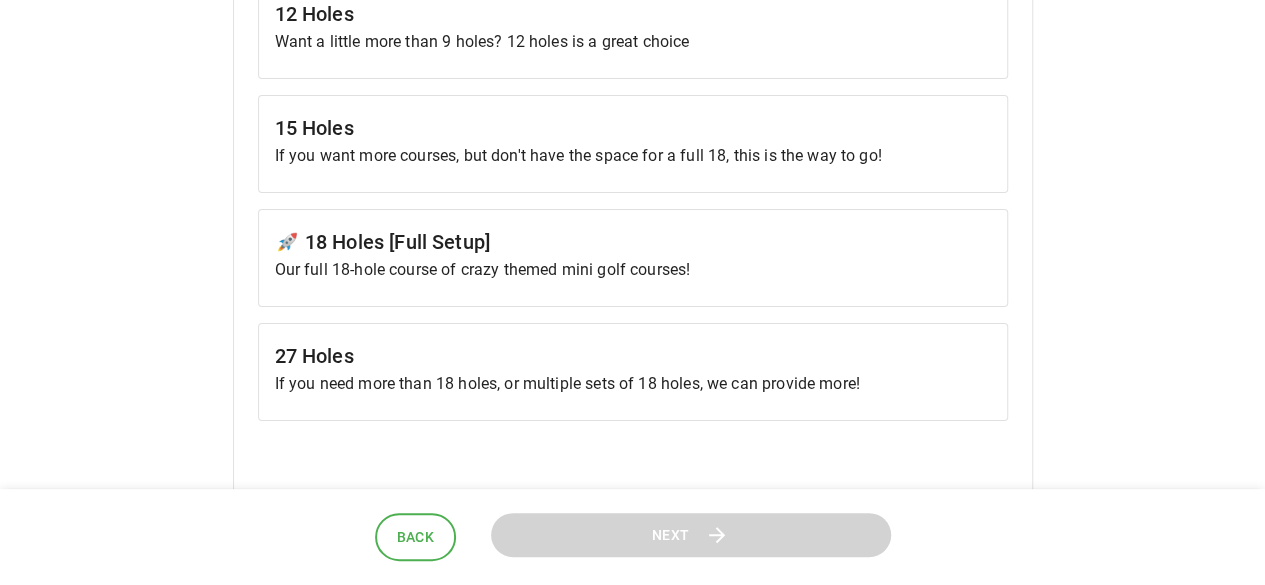 click on "🚀 18 Holes [Full Setup]" at bounding box center (633, 242) 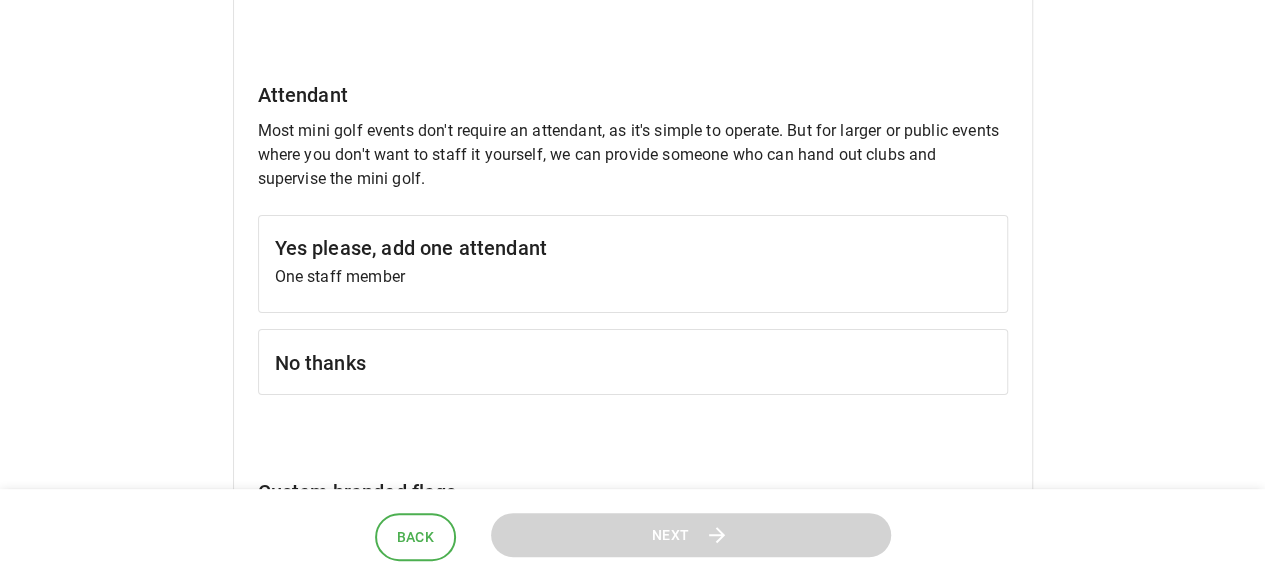 scroll, scrollTop: 1734, scrollLeft: 0, axis: vertical 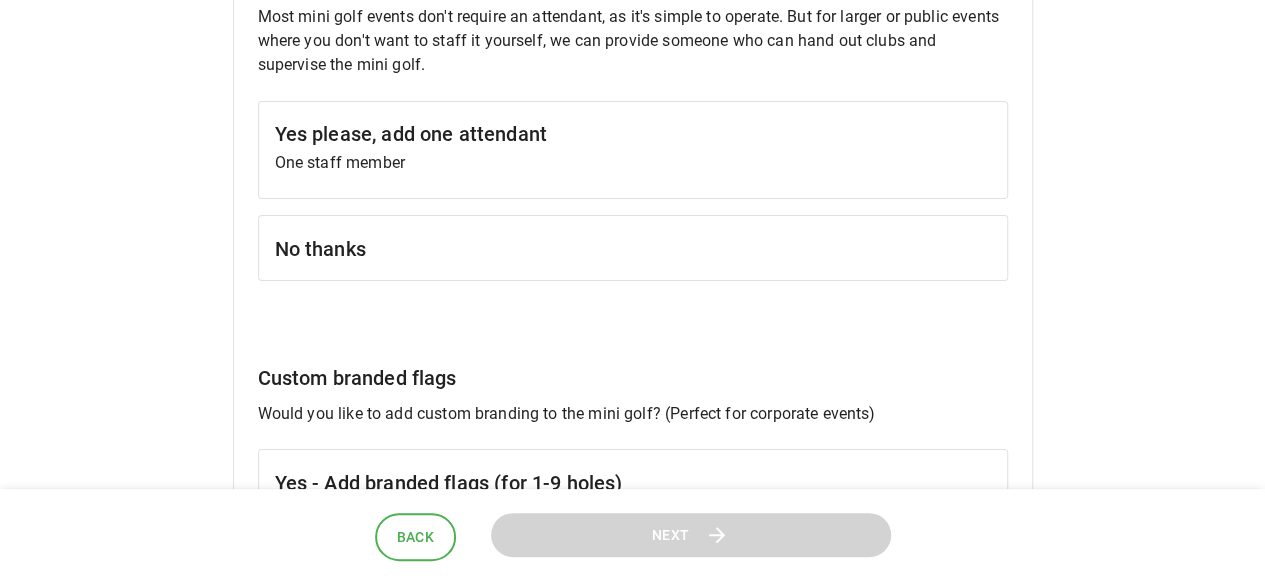 click on "One staff member" at bounding box center [633, 162] 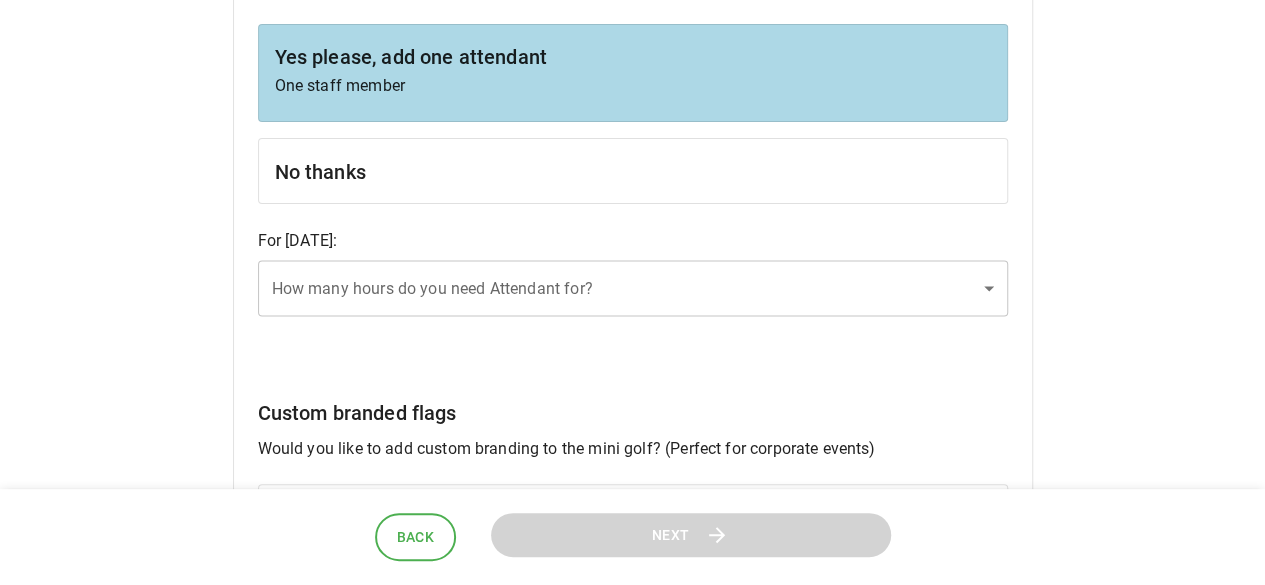 scroll, scrollTop: 1812, scrollLeft: 0, axis: vertical 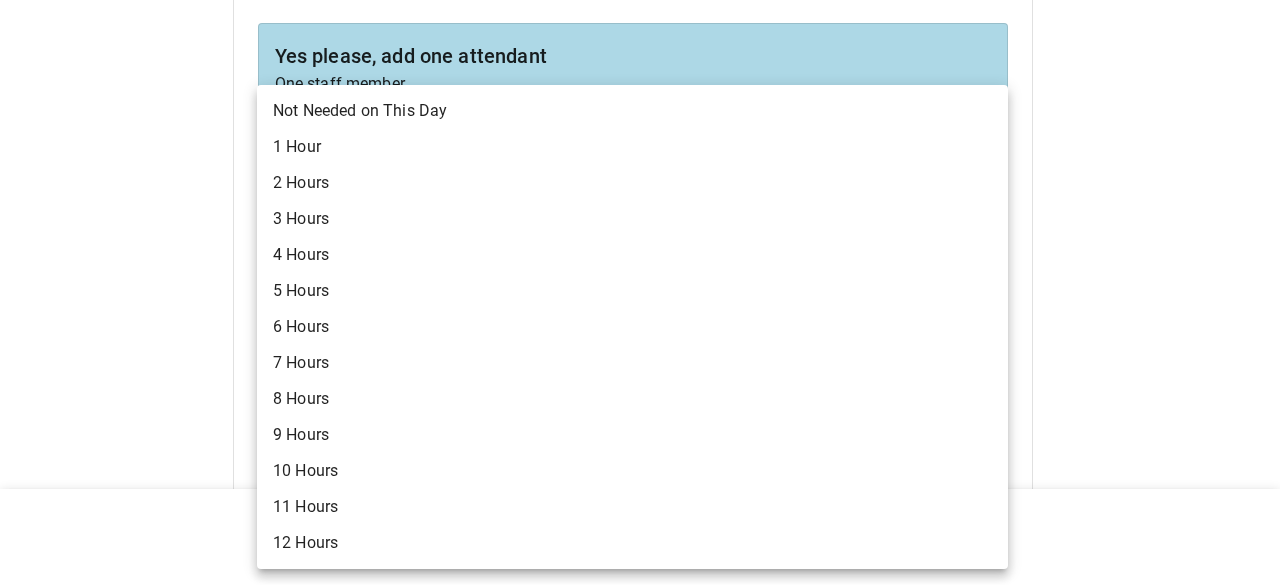 click on "Crazy Golf (Regular) For  Crazy Golf (Regular) , select the duration and options. Select a hire duration Half Day Hire Up to 4 hours hire, can be in evening Full Day Hire Any duration, but setup and packdown must be on same day How many courses of Mini Golf do you want? Select number of courses (holes) 1 Hole 1 hole is great for promotions and hole-in-one competitions 3 Holes Fantastic for smaller spaces or for a mini-activity at a larger event 6 Holes If you need a full activity, but have limited space, this is the option for you! ✨ 9 Holes [Most Popular] Most Popular: Our Crazy 9 Hole Mini Golf Course 12 Holes Want a little more than 9 holes? 12 holes is a great choice 15 Holes If you want more courses, but don't have the space for a full 18, this is the way to go! 🚀 18 Holes [Full Setup] Our full 18-hole course of crazy themed mini golf courses! 27 Holes If you need more than 18 holes, or multiple sets of 18 holes, we can provide more! Attendant Yes please, add one attendant One staff member No thanks" at bounding box center [640, -292] 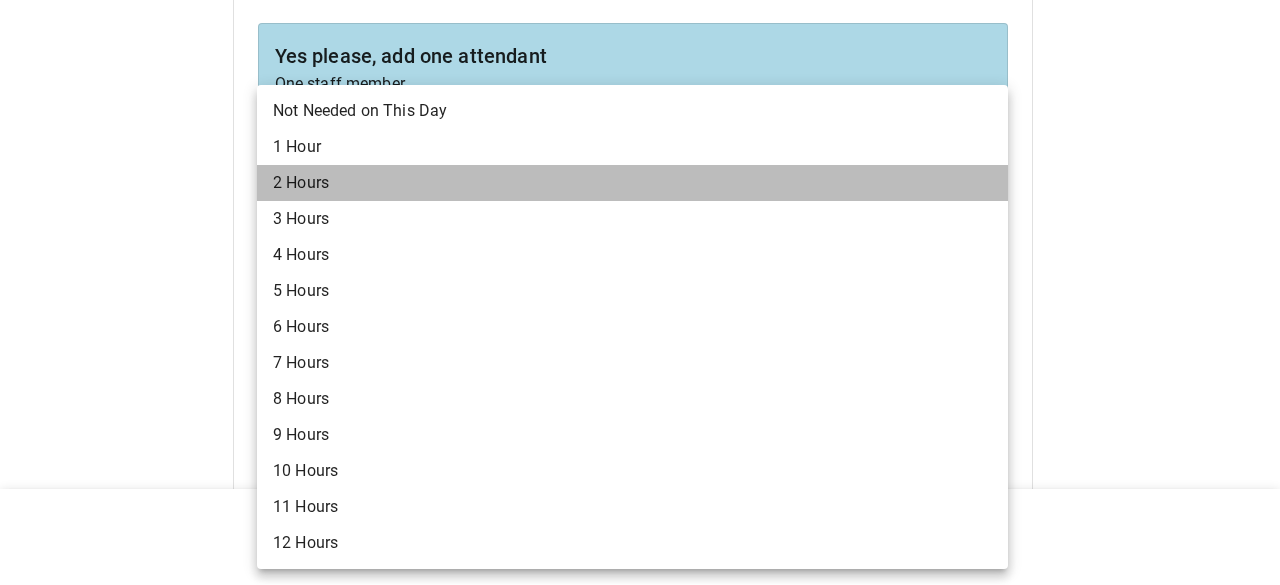 click on "2 Hours" at bounding box center (632, 183) 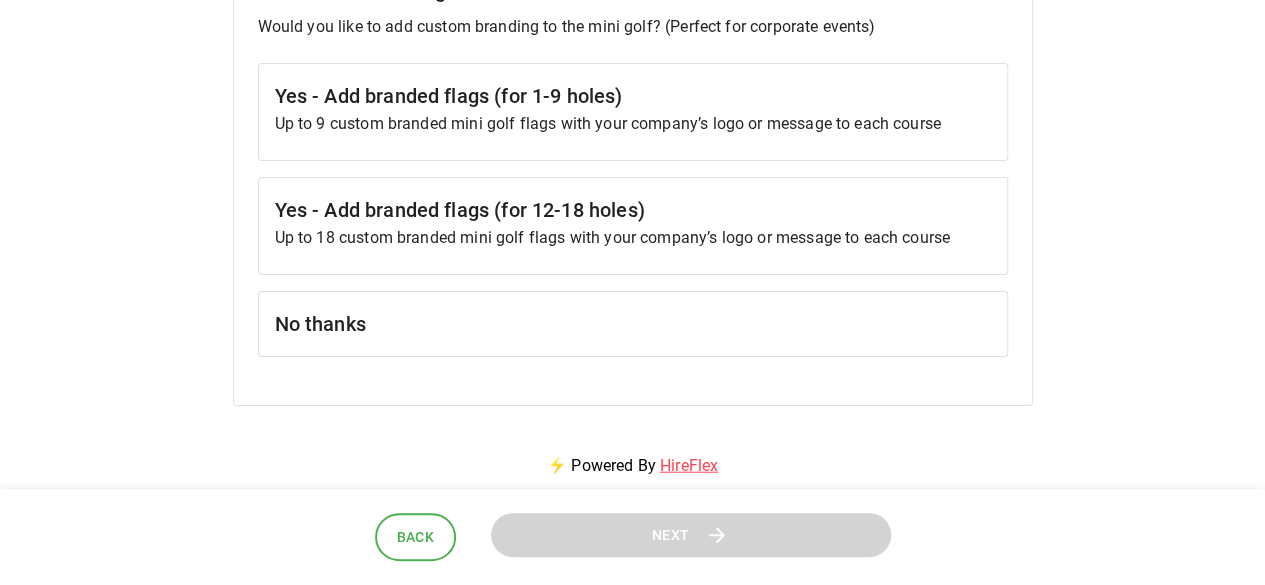 scroll, scrollTop: 2237, scrollLeft: 0, axis: vertical 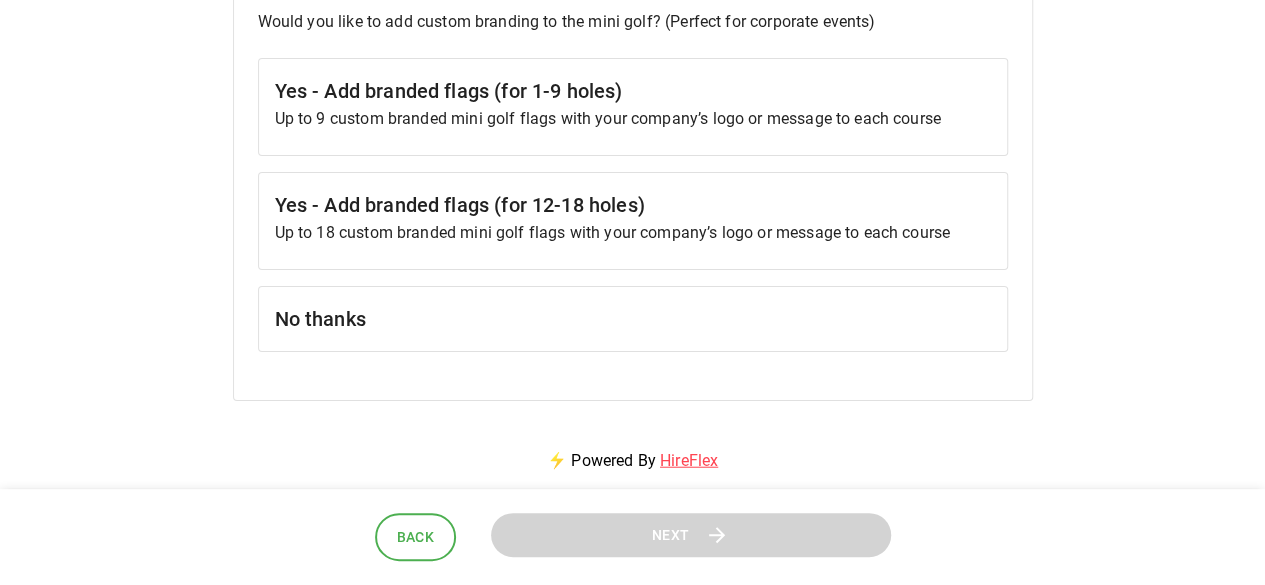 click on "No thanks" at bounding box center (633, 319) 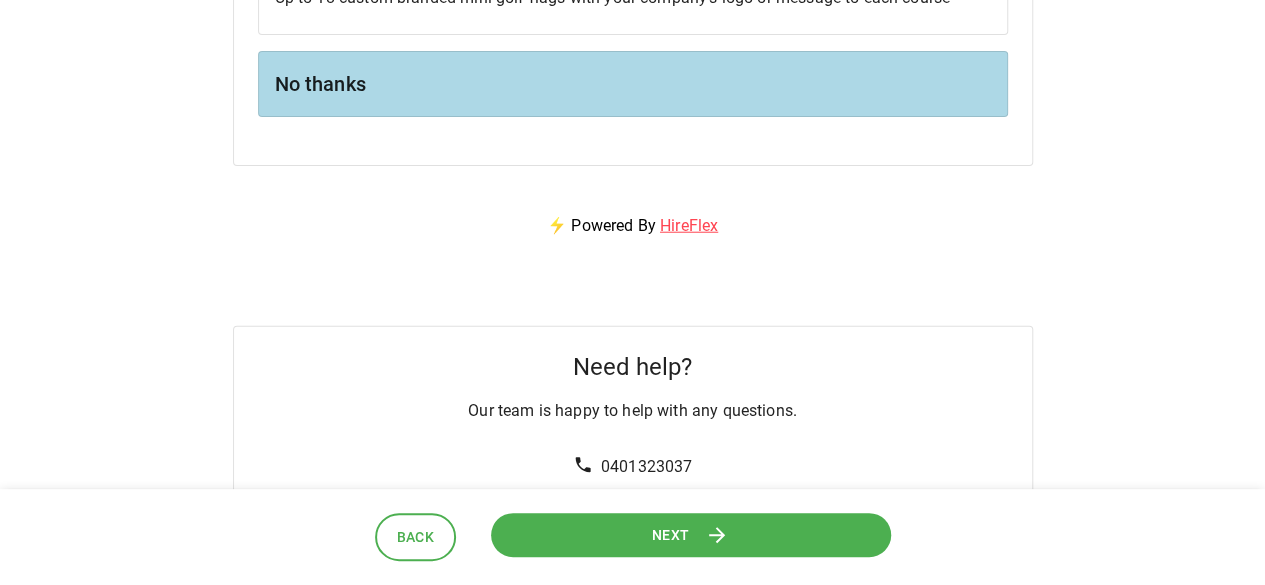 scroll, scrollTop: 2483, scrollLeft: 0, axis: vertical 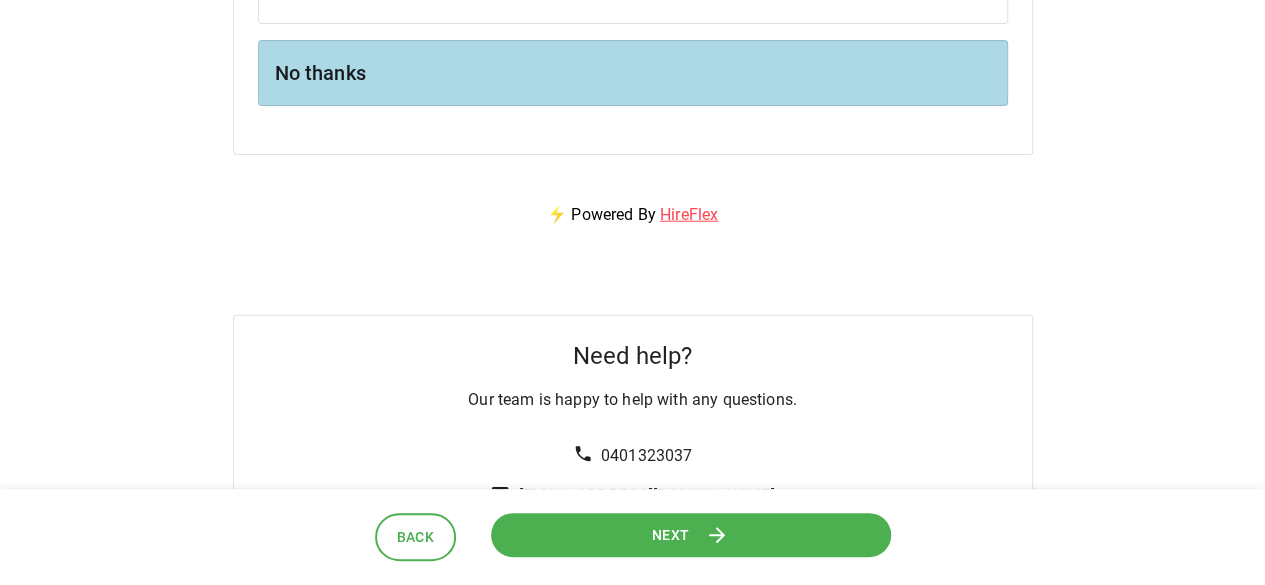 click on "Next" at bounding box center (671, 534) 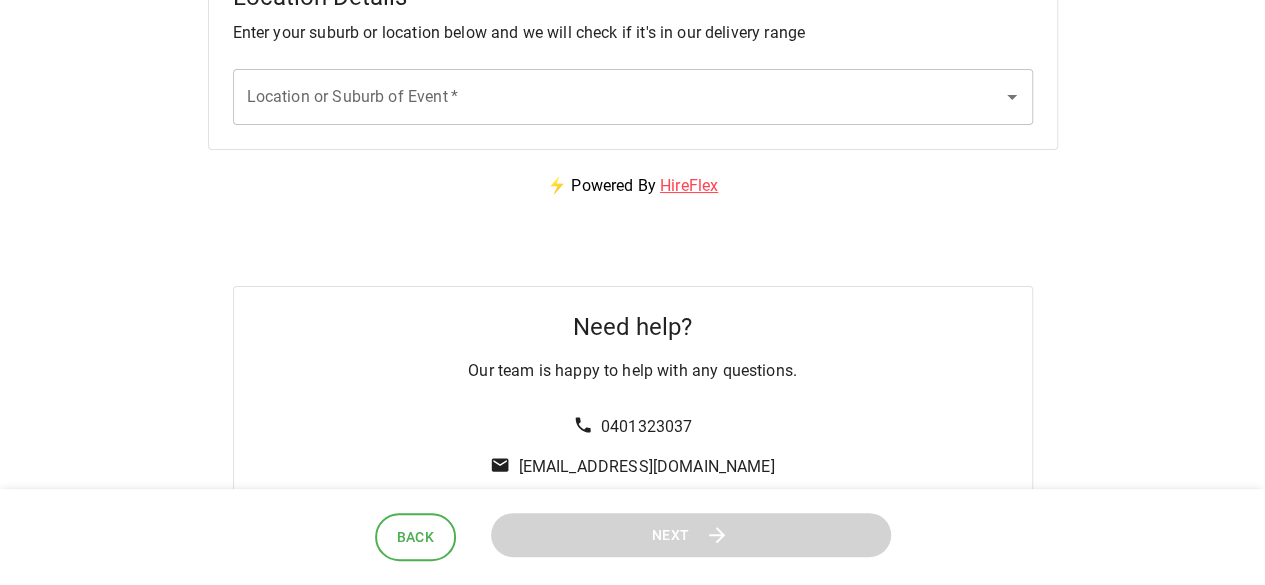 scroll, scrollTop: 0, scrollLeft: 0, axis: both 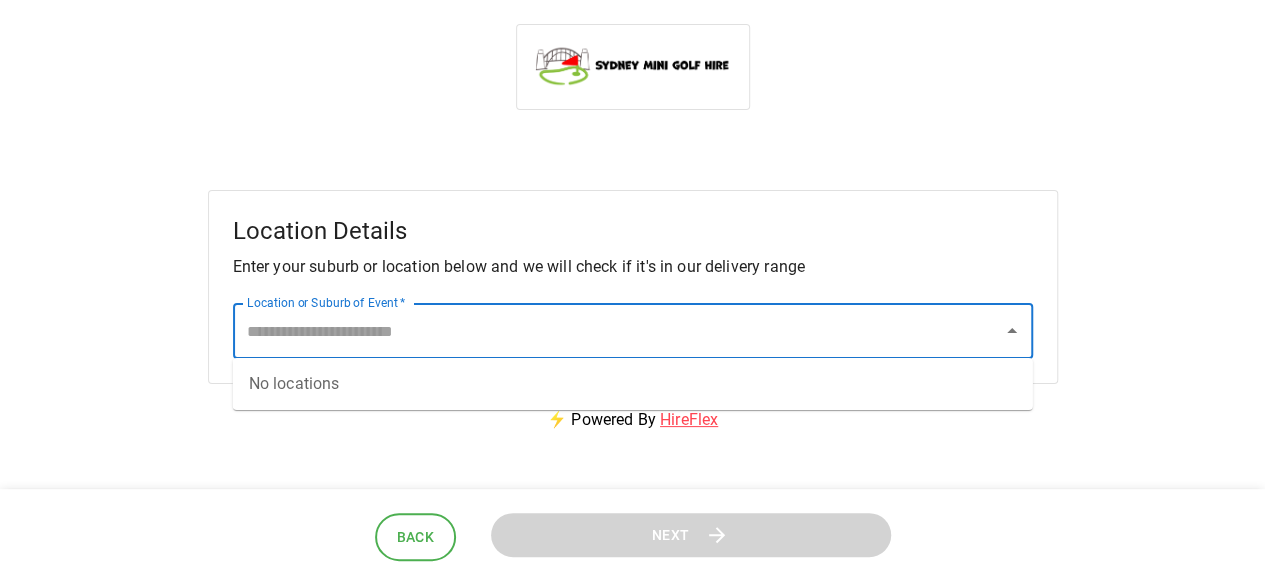 click on "Location or Suburb of Event   *" at bounding box center [618, 331] 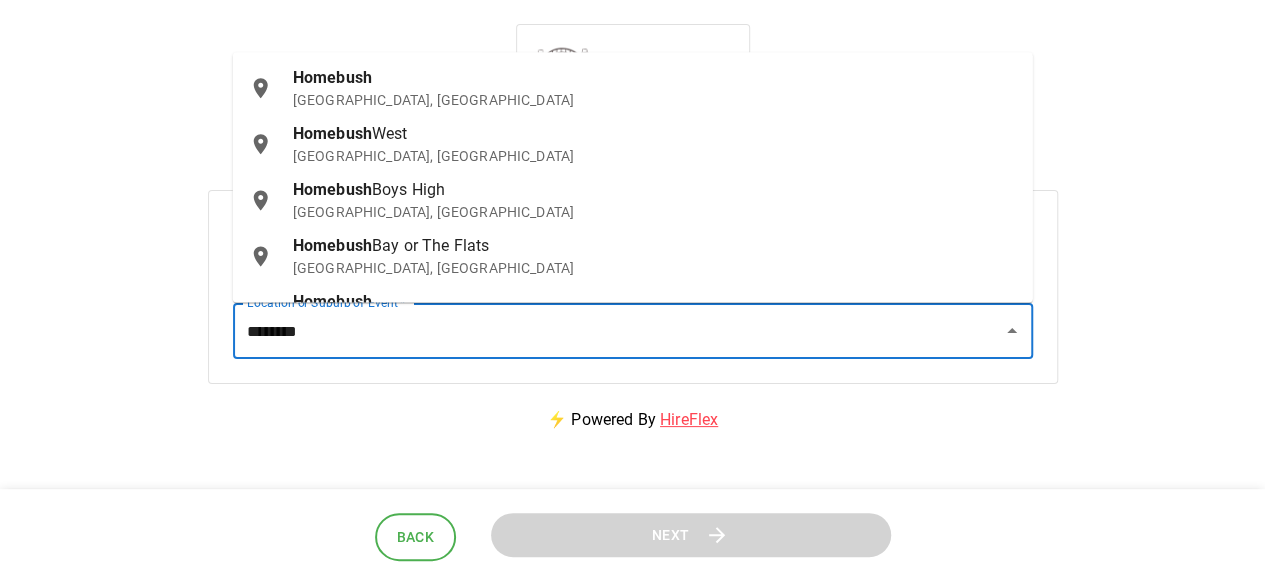 click on "Homebush NSW, Australia" at bounding box center (655, 88) 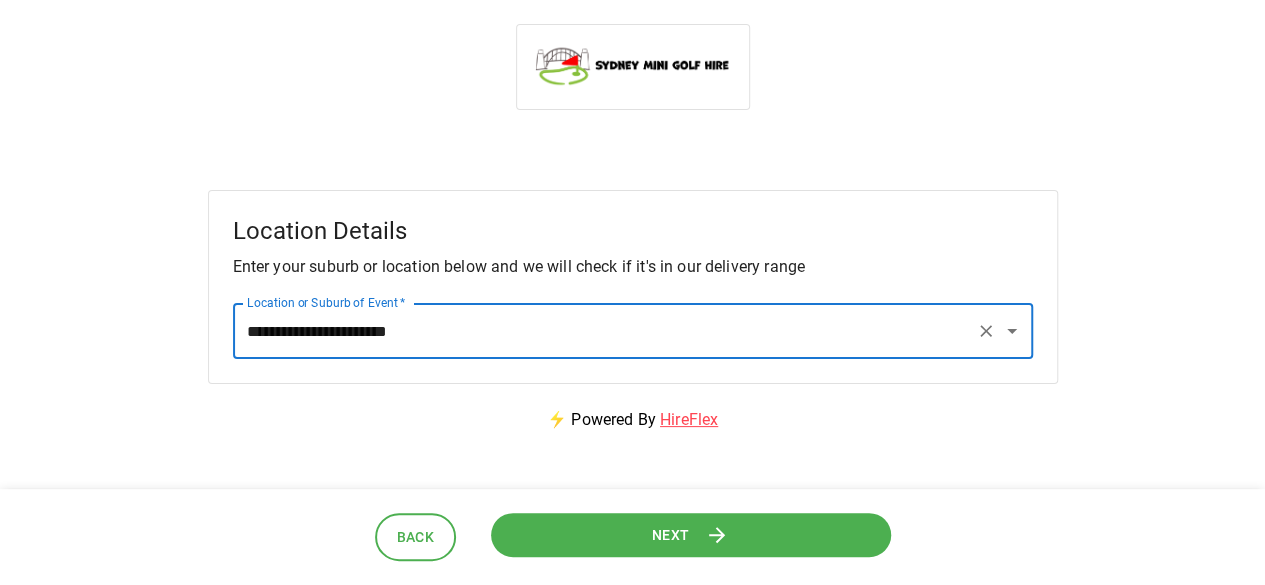 type on "**********" 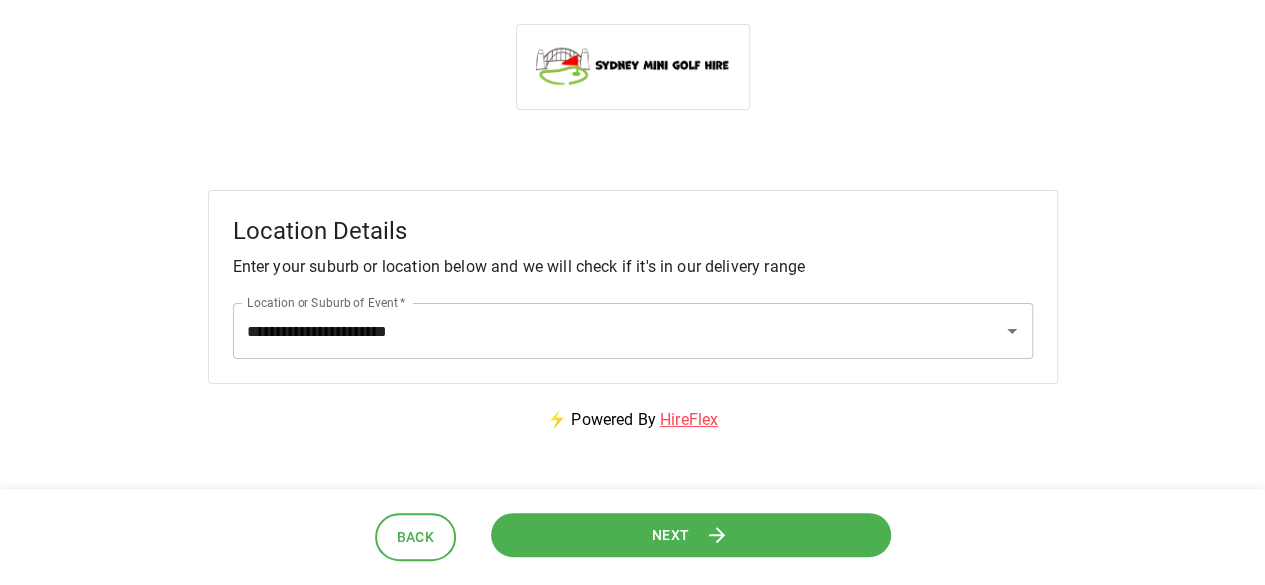 click on "Next" at bounding box center (691, 535) 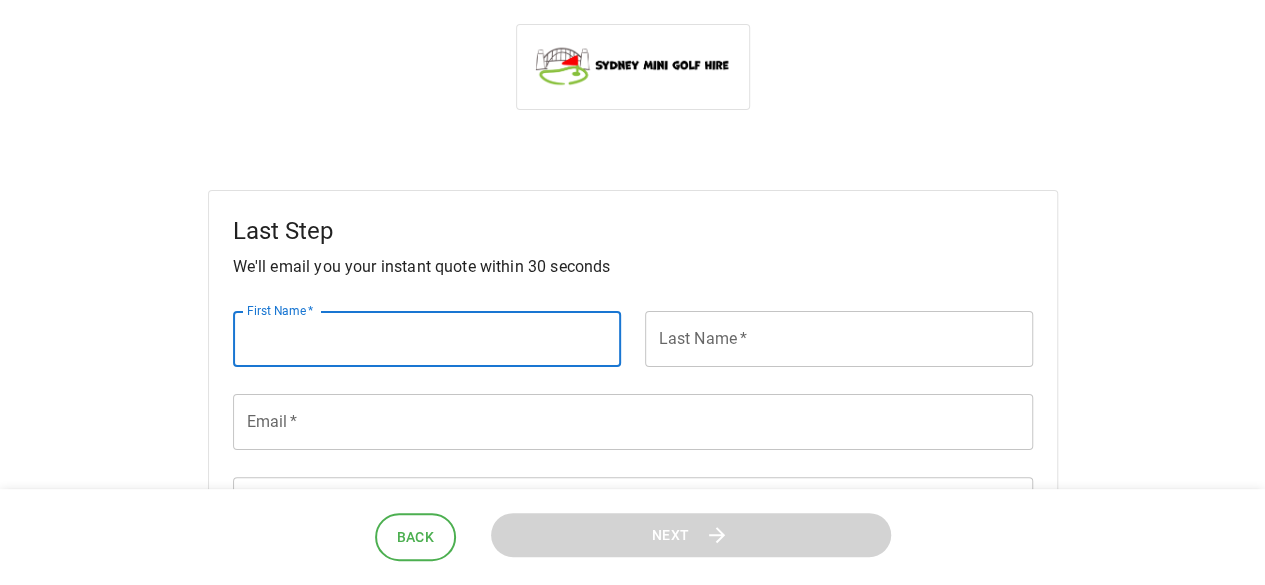 click on "First Name   *" at bounding box center [427, 339] 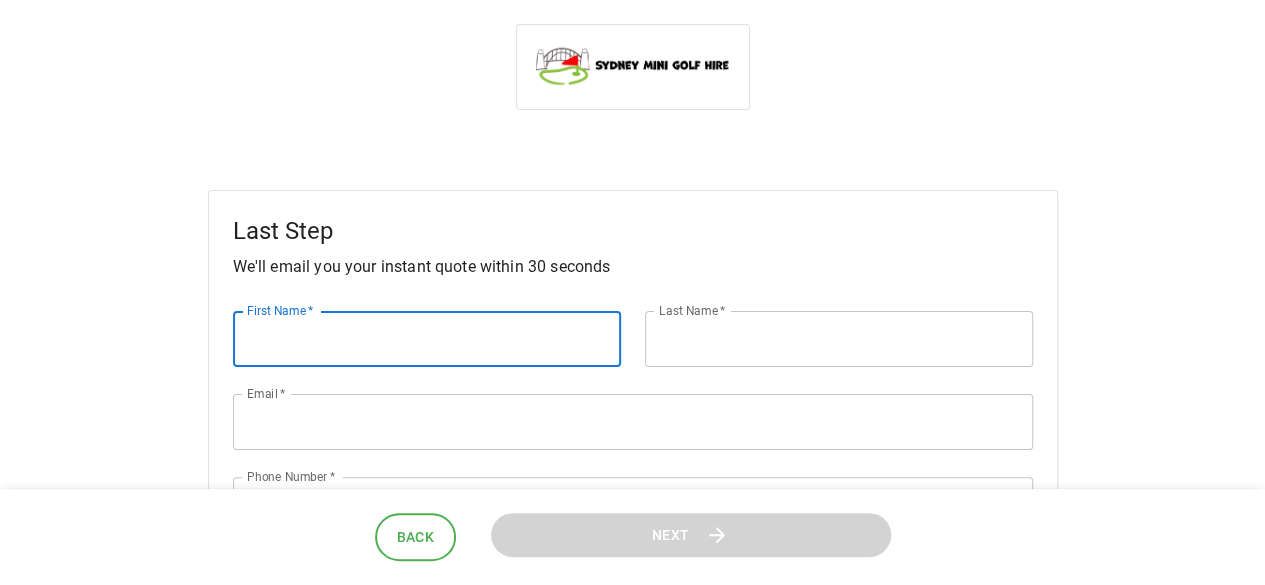 type on "*******" 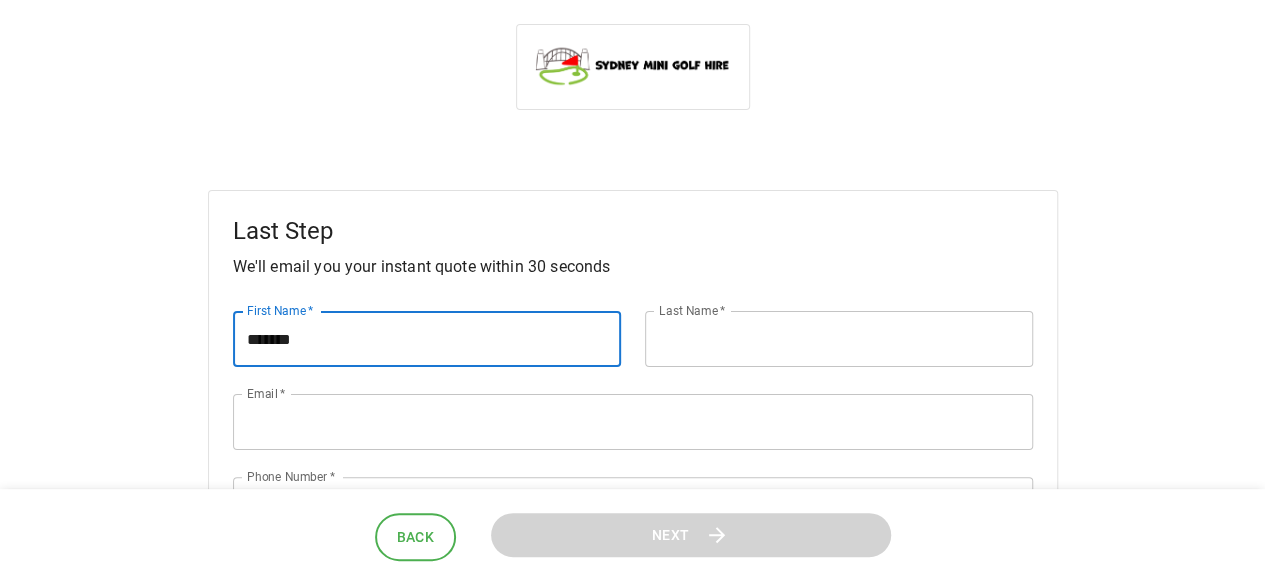 type on "******" 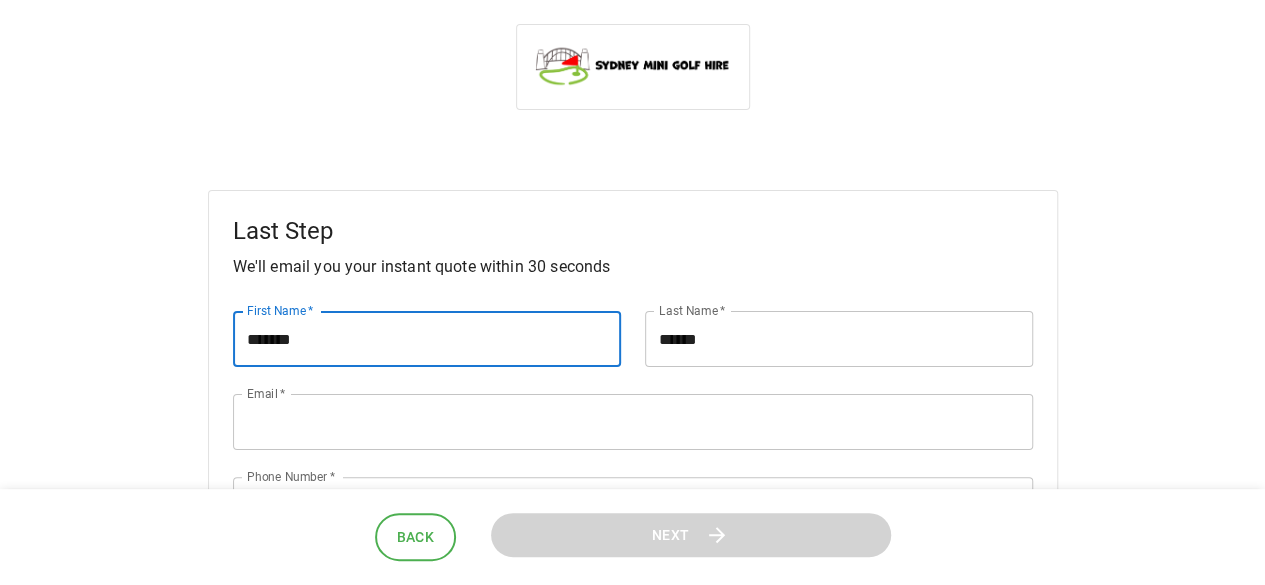 type on "**********" 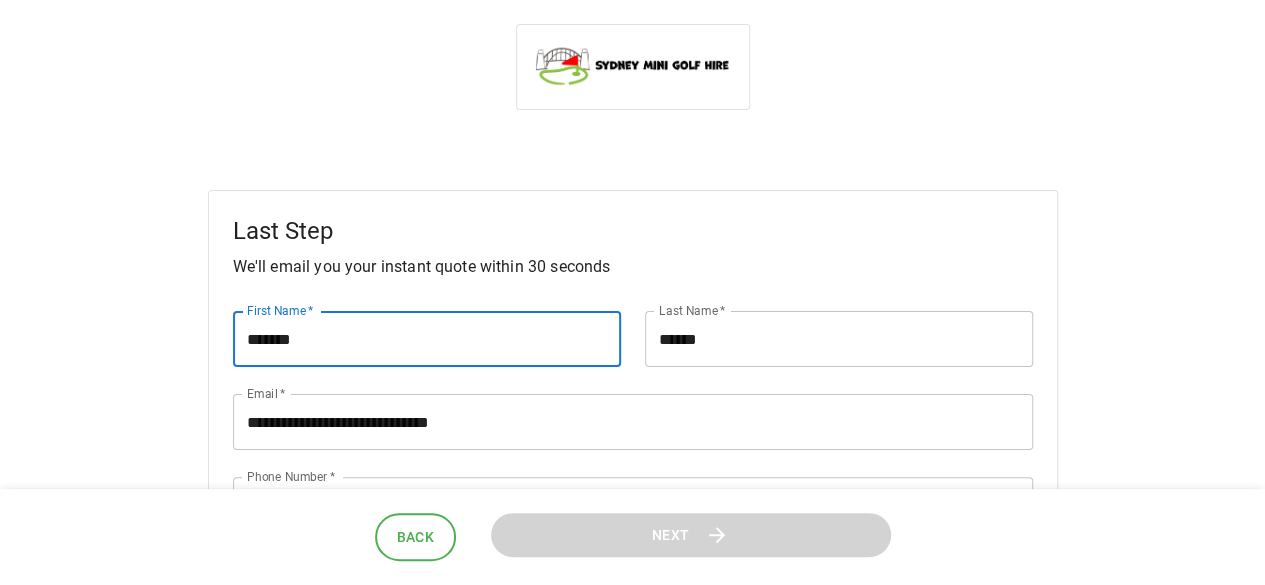 type on "**********" 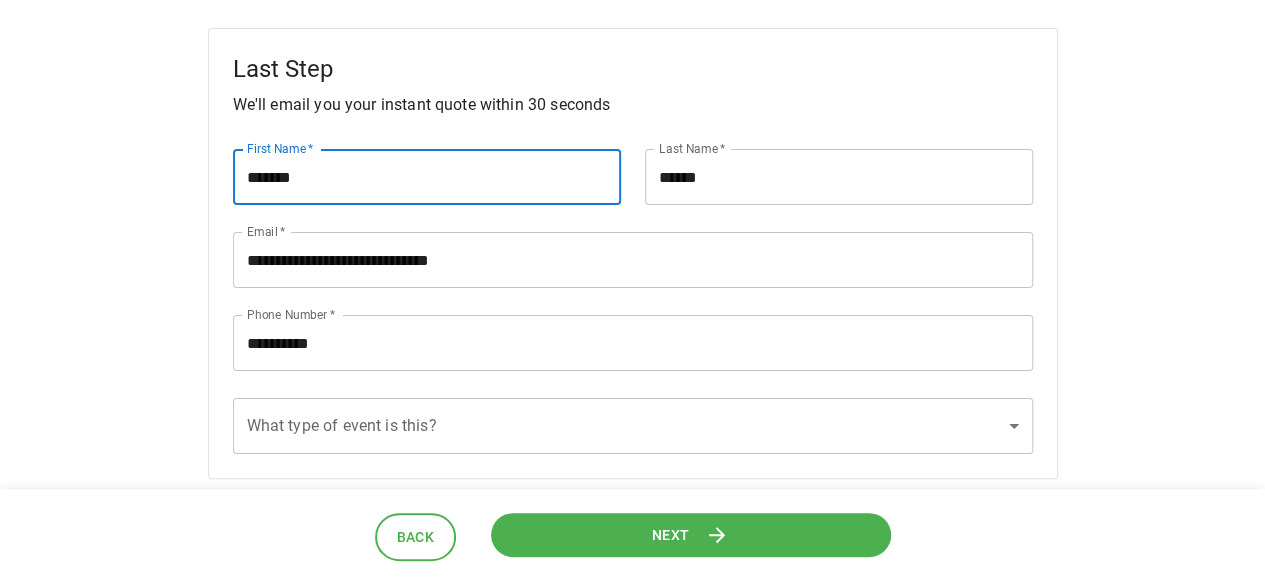 scroll, scrollTop: 166, scrollLeft: 0, axis: vertical 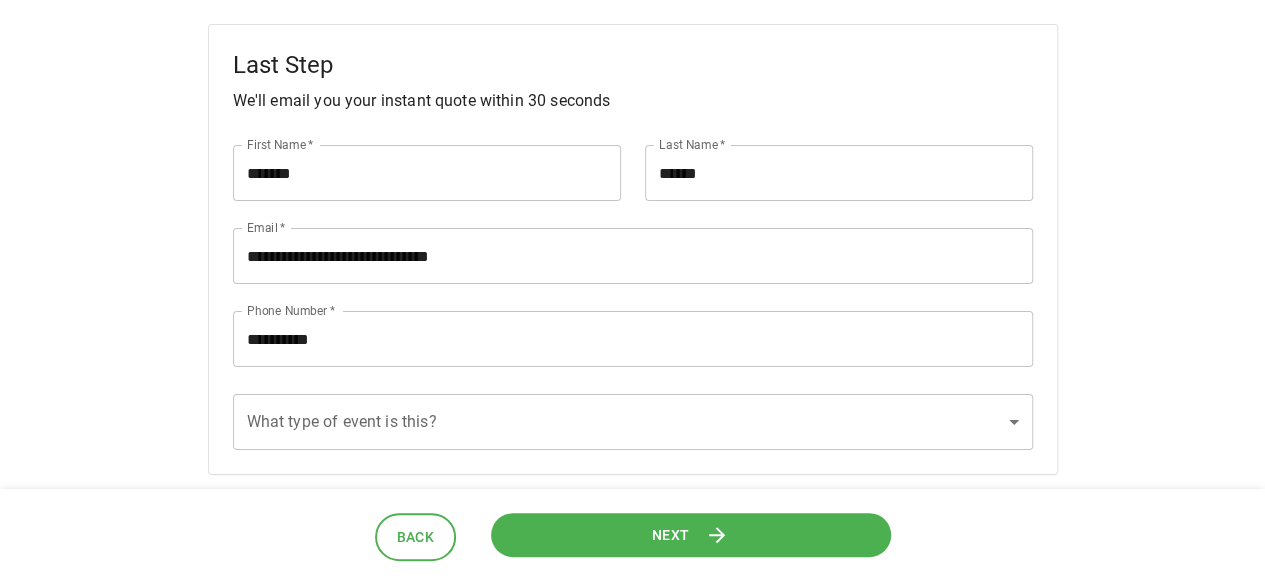 click on "What type of event is this? ​ What type of event is this?" at bounding box center [621, 410] 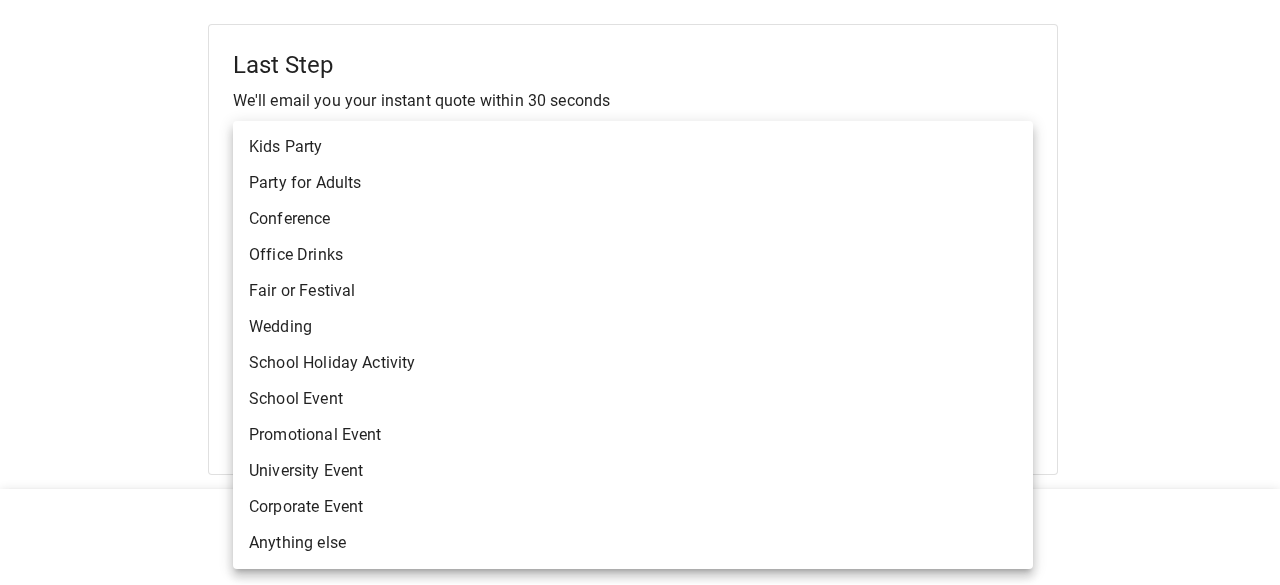 click on "**********" at bounding box center (640, 343) 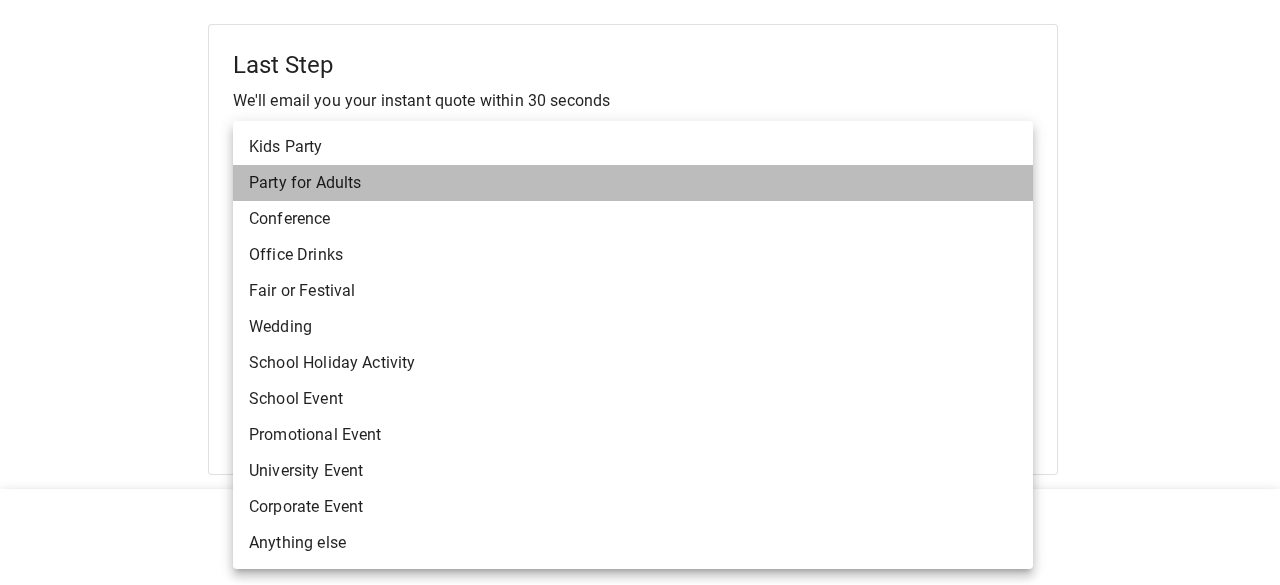 click on "Party for Adults" at bounding box center [633, 183] 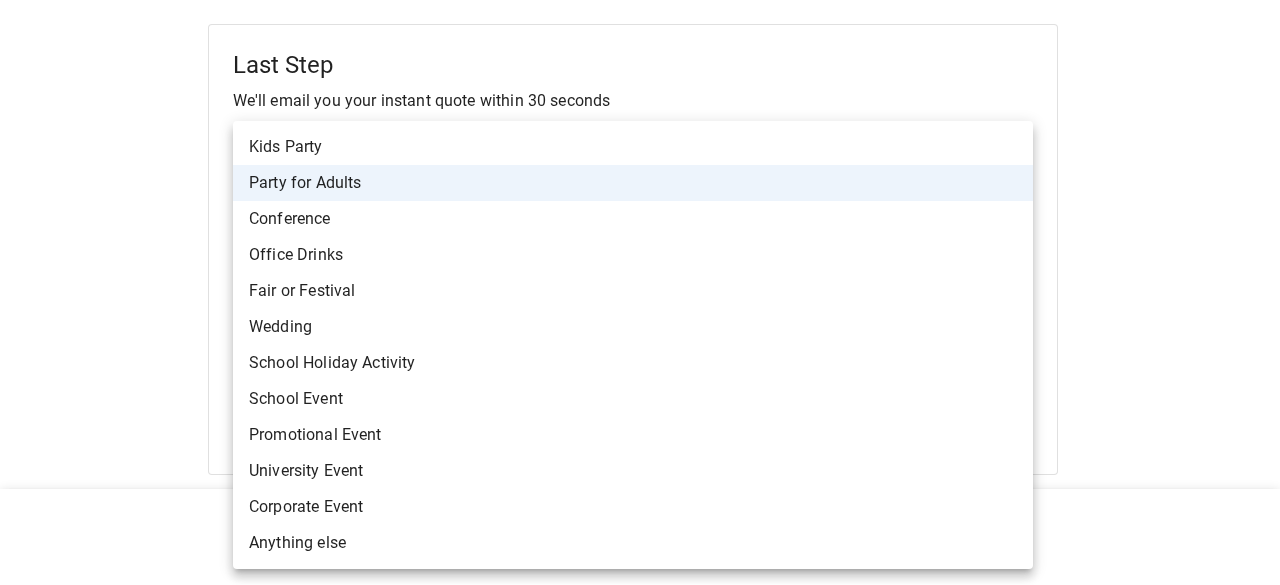 click on "**********" at bounding box center (640, 343) 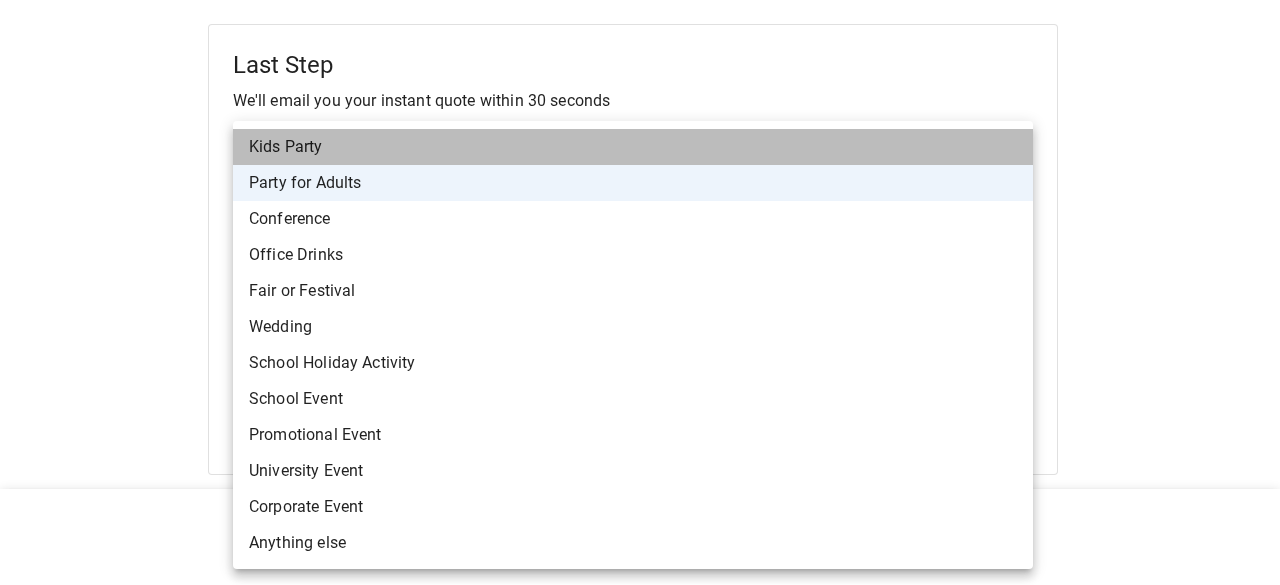 click on "Kids Party" at bounding box center (633, 147) 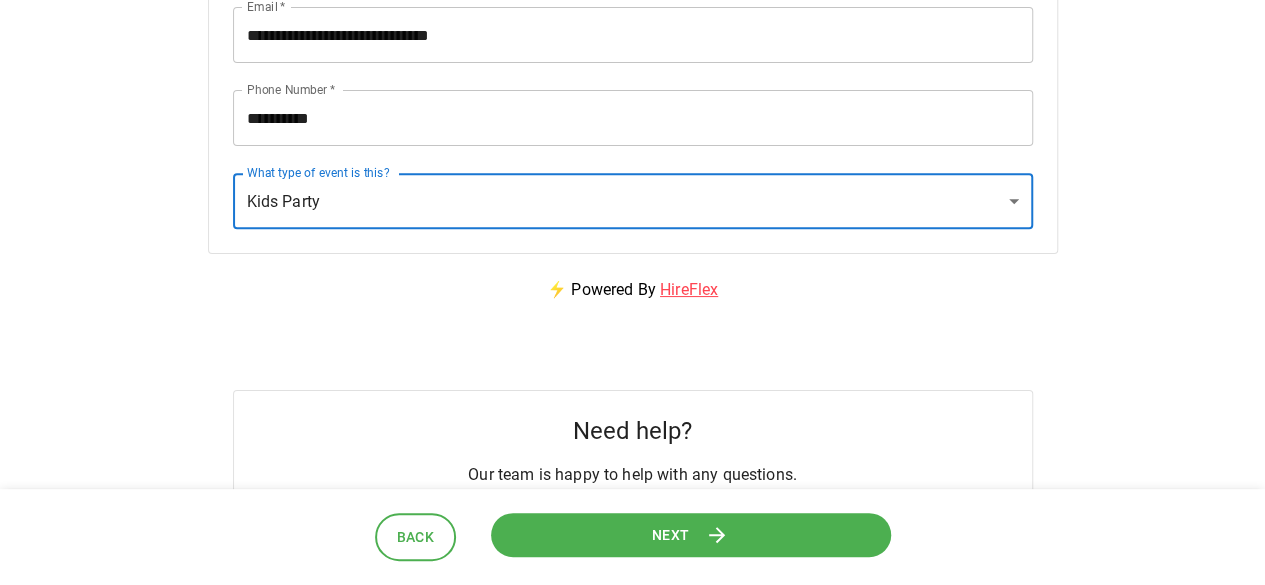 scroll, scrollTop: 399, scrollLeft: 0, axis: vertical 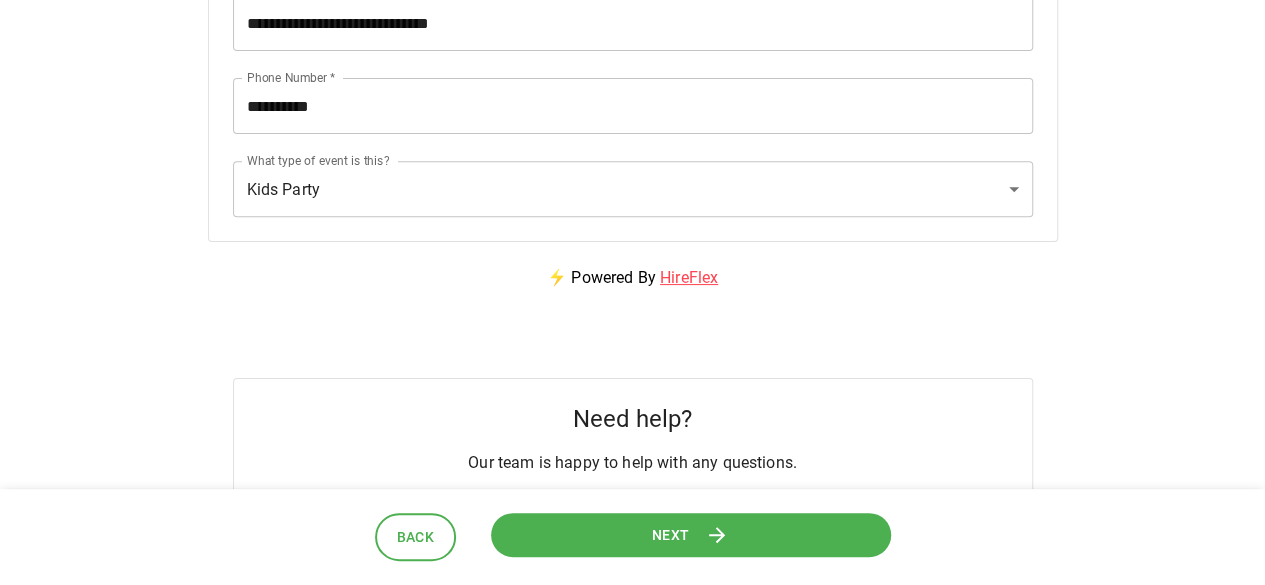 click on "Next" at bounding box center [691, 535] 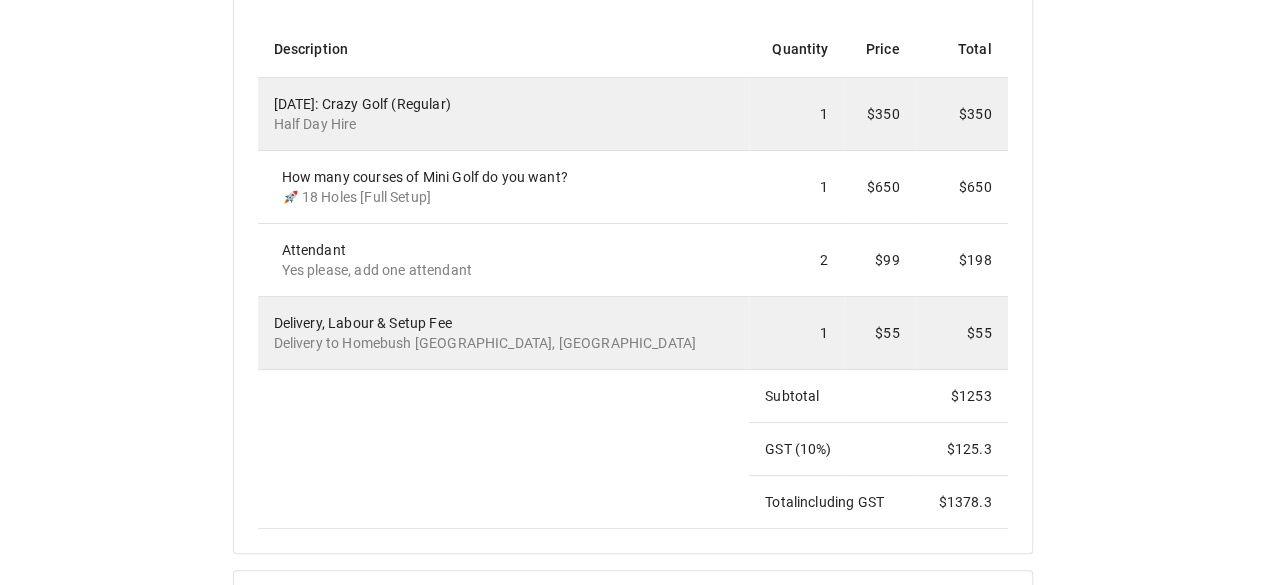 scroll, scrollTop: 474, scrollLeft: 0, axis: vertical 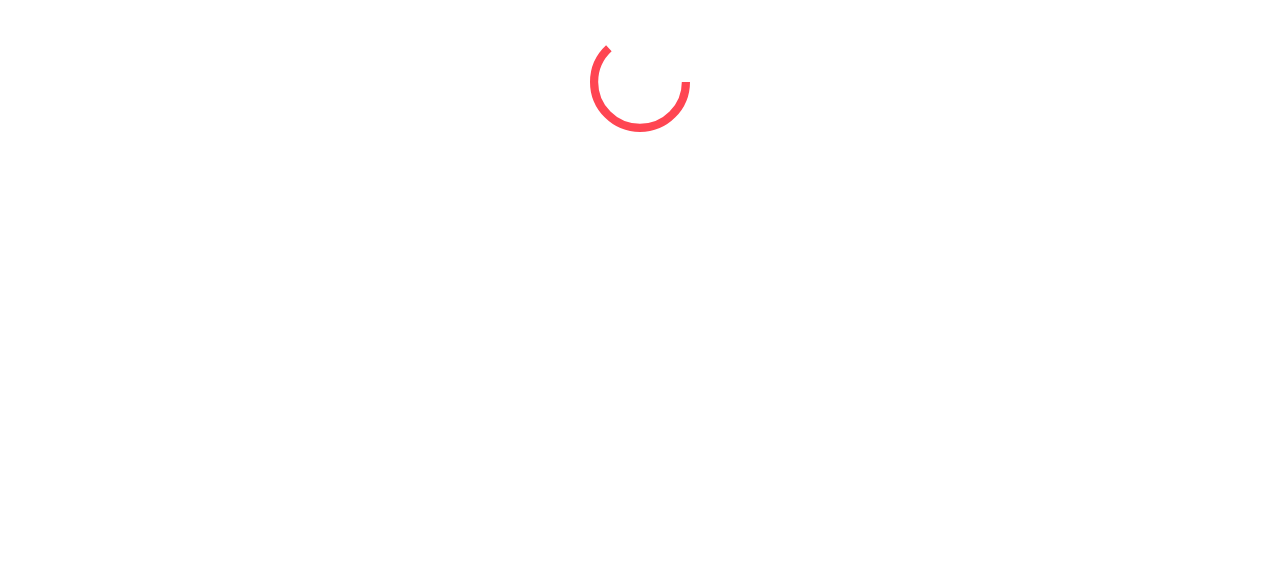 select on "*" 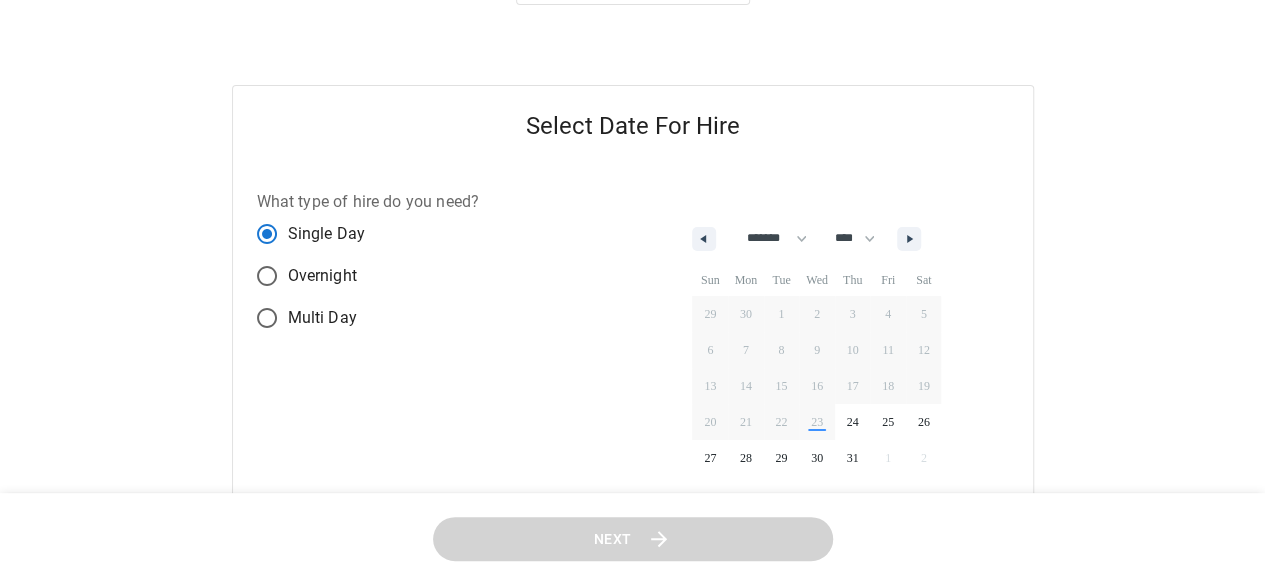 scroll, scrollTop: 126, scrollLeft: 0, axis: vertical 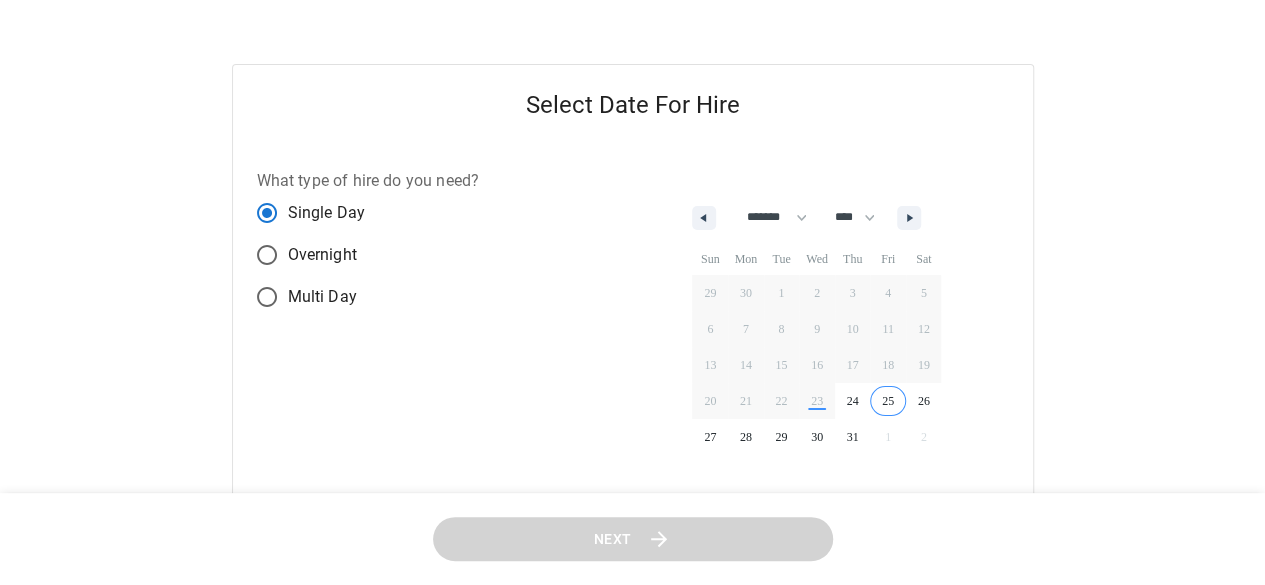click on "25" at bounding box center (888, 401) 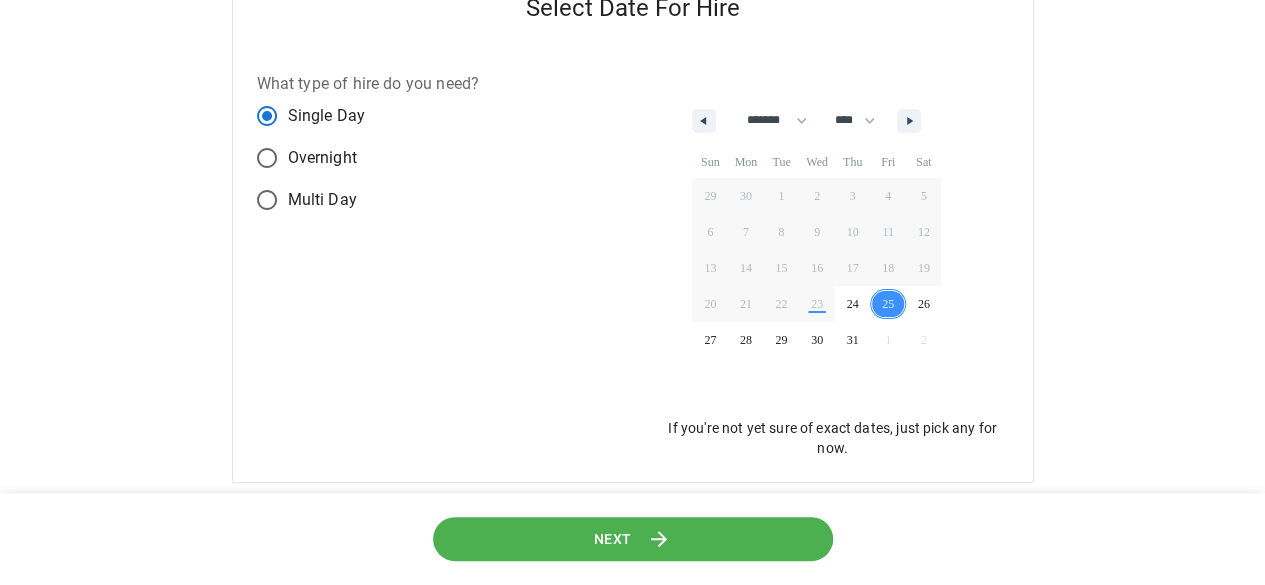 scroll, scrollTop: 224, scrollLeft: 0, axis: vertical 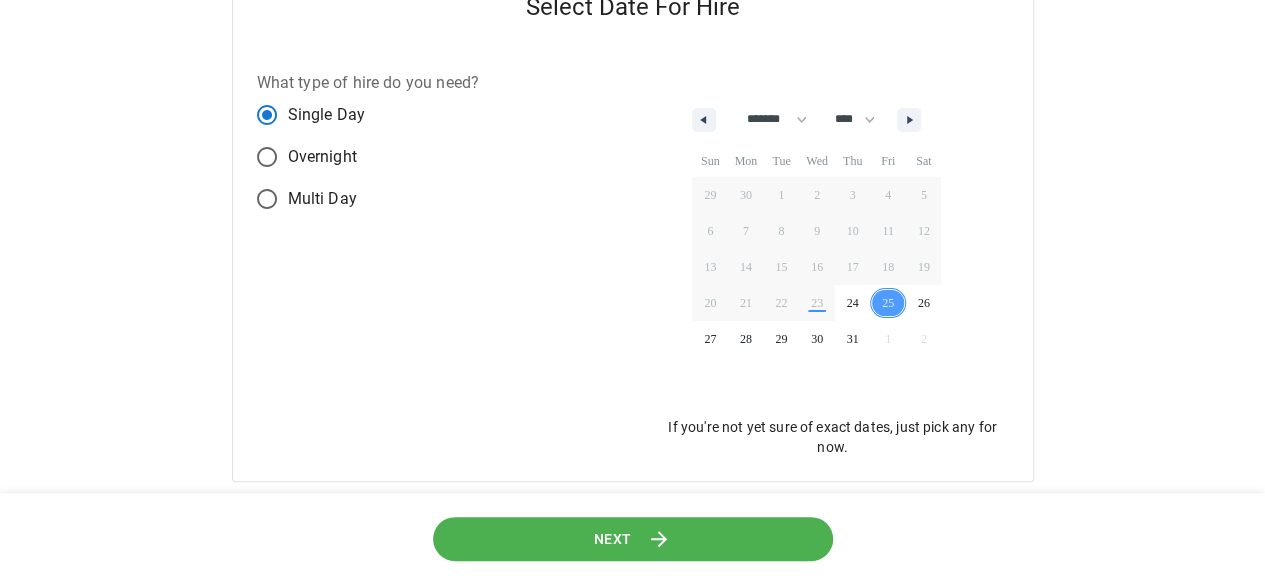 click on "Next" at bounding box center [633, 539] 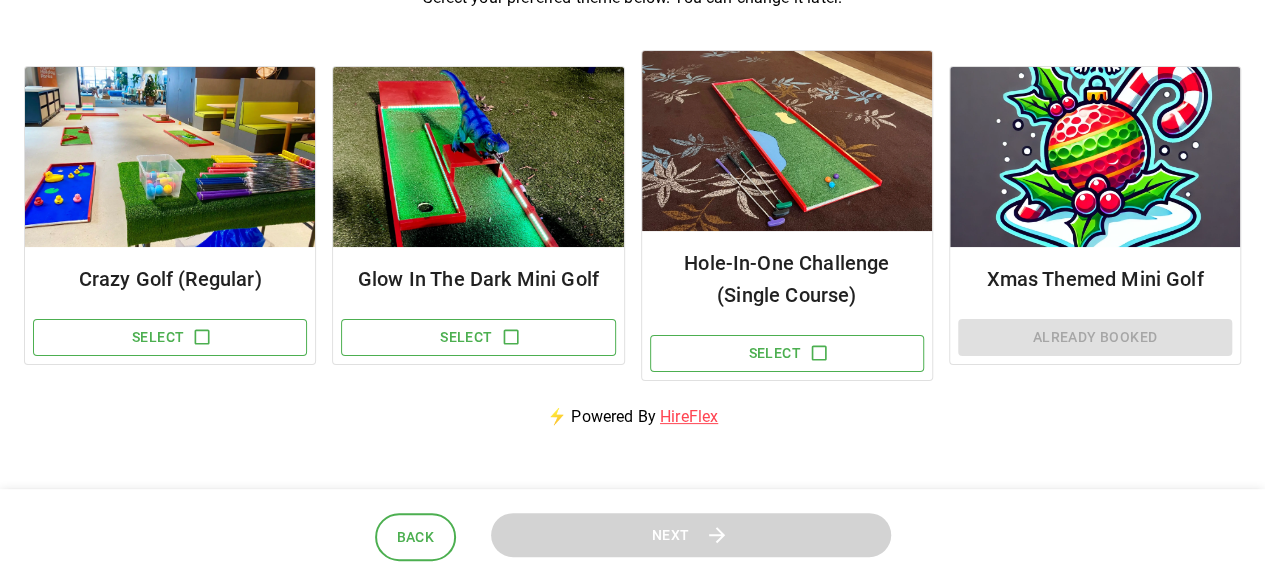 scroll, scrollTop: 246, scrollLeft: 0, axis: vertical 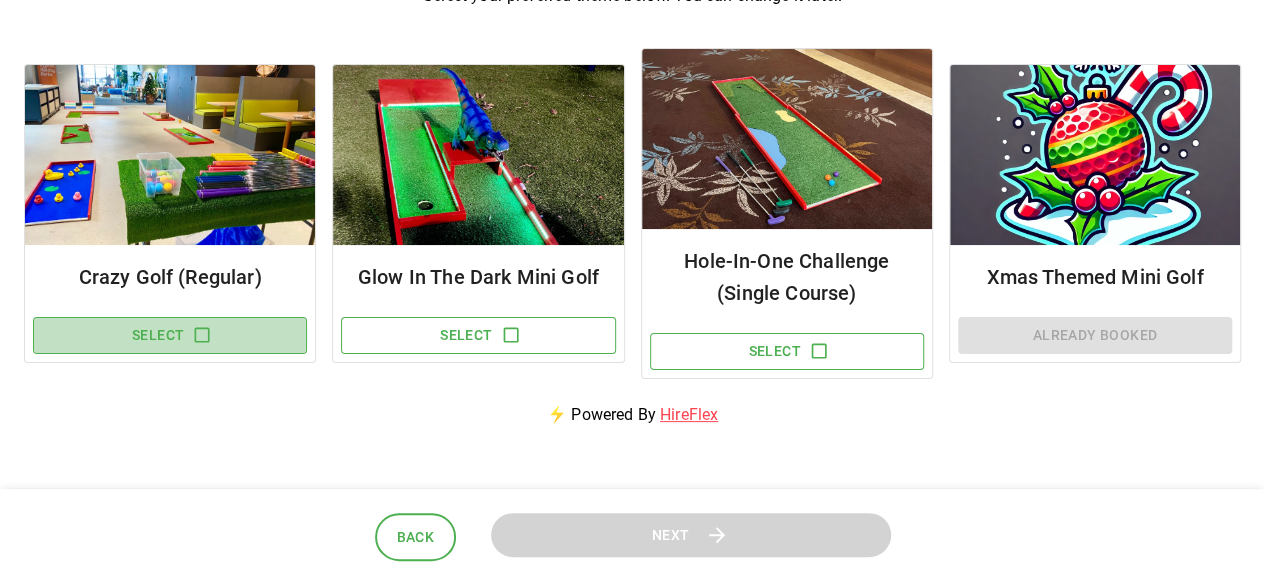 click on "Select" at bounding box center (170, 335) 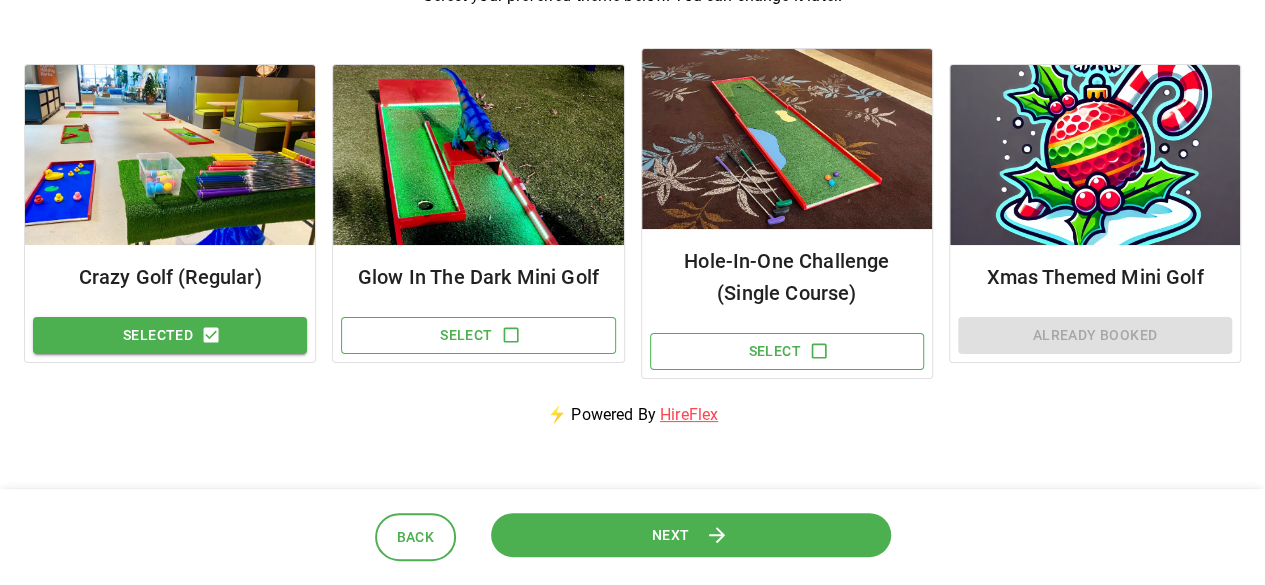 click on "Next" at bounding box center (671, 534) 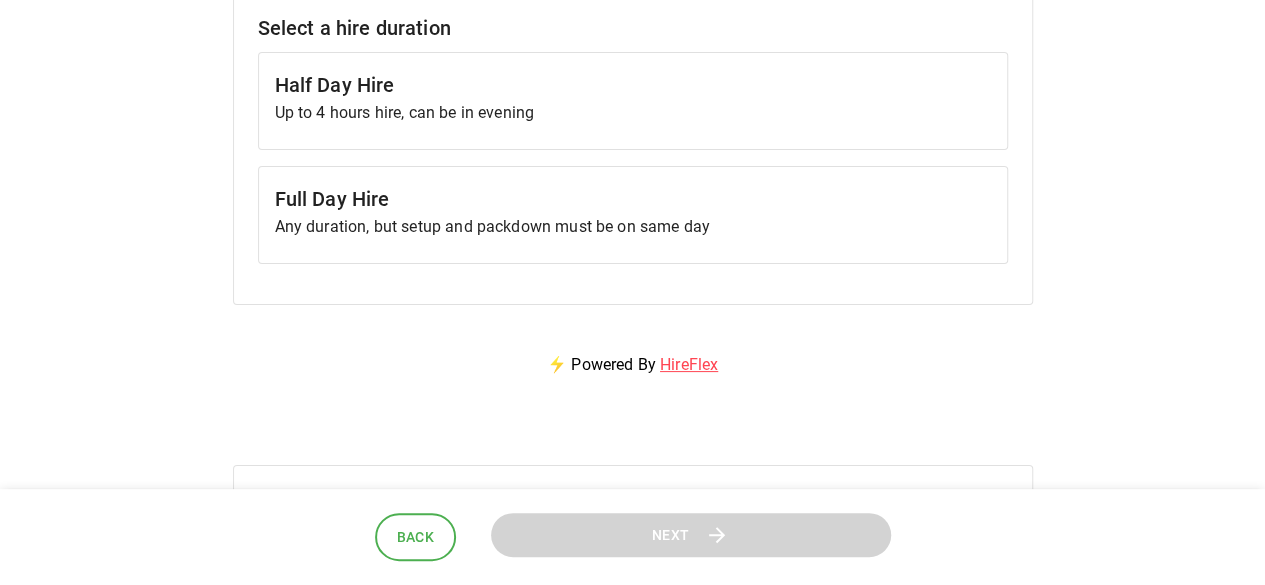 scroll, scrollTop: 307, scrollLeft: 0, axis: vertical 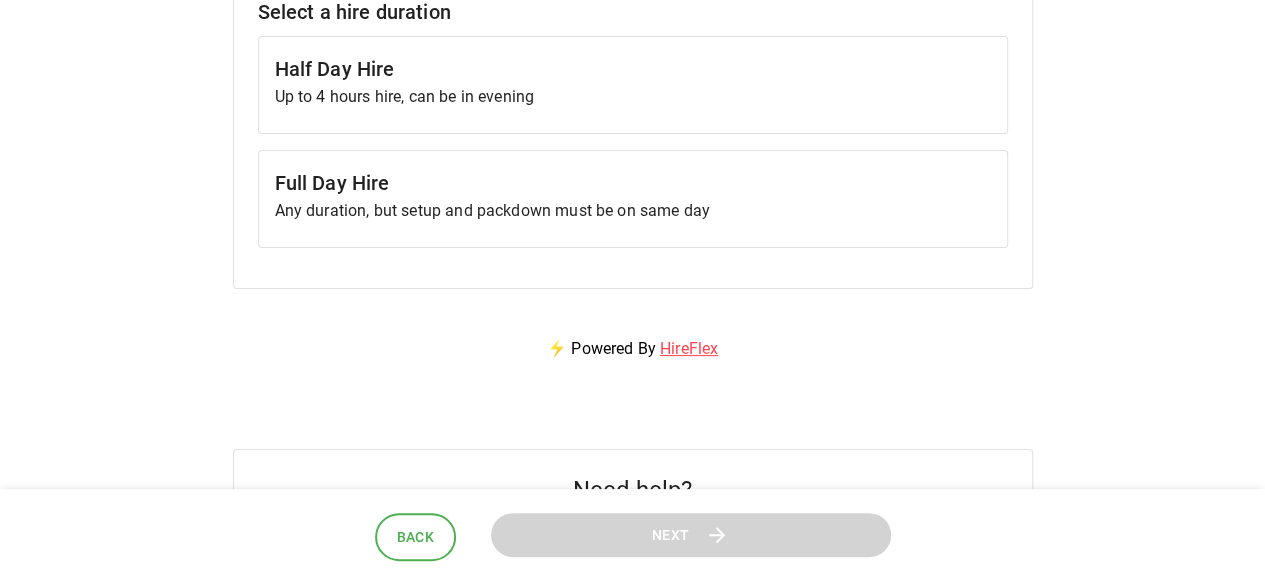 click on "Half Day Hire Up to 4 hours hire, can be in evening" at bounding box center (633, 85) 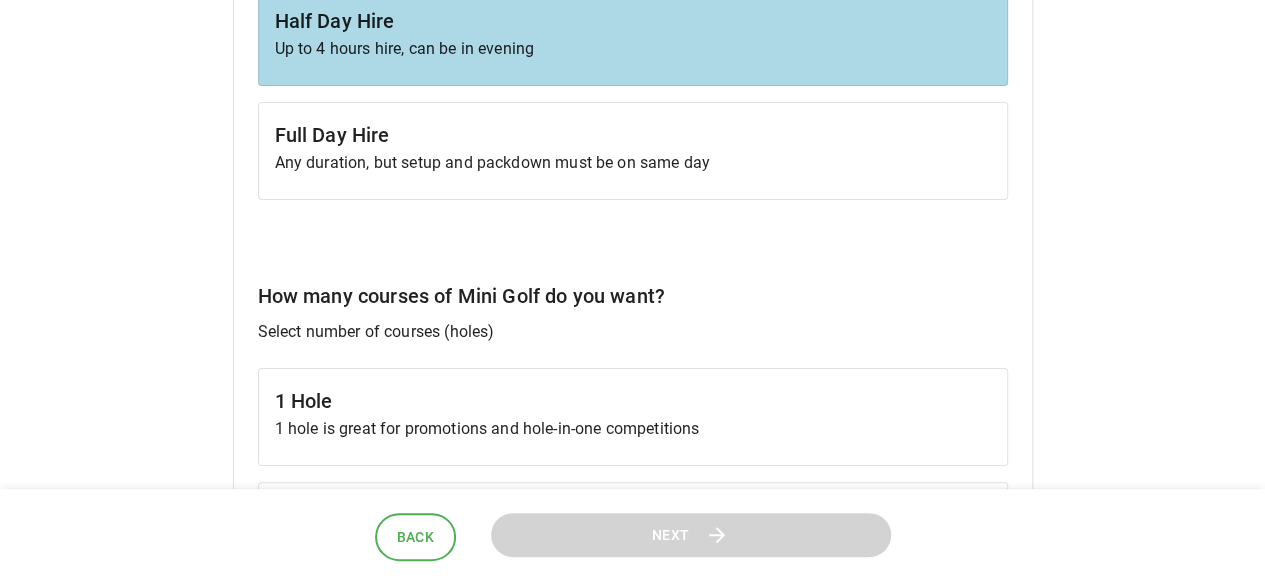 scroll, scrollTop: 370, scrollLeft: 0, axis: vertical 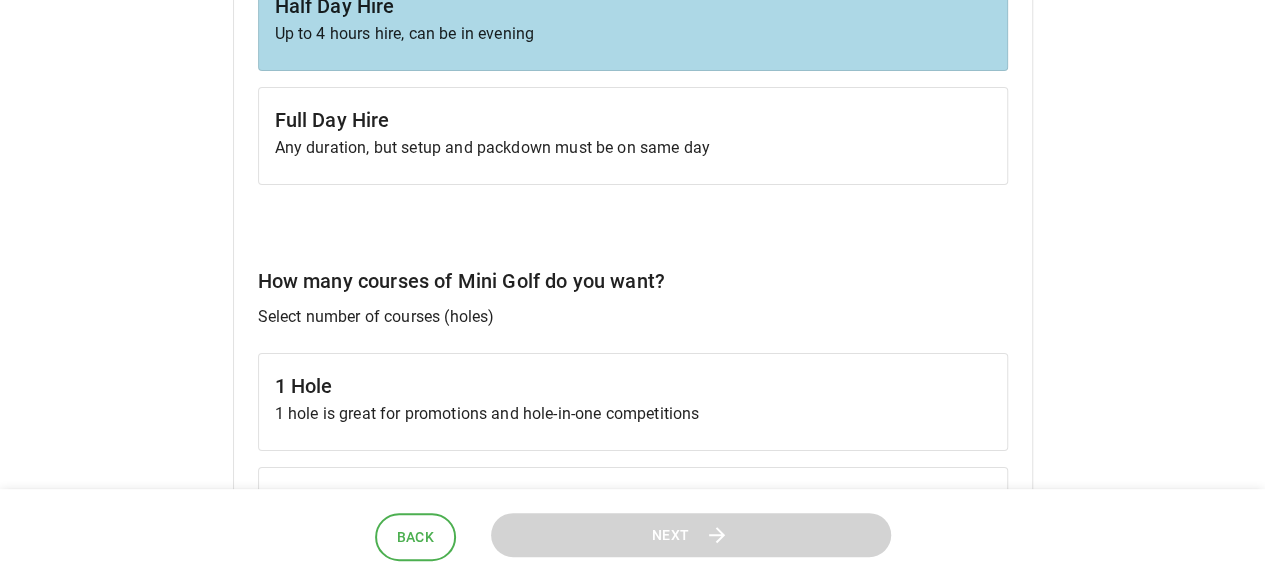 click on "Full Day Hire" at bounding box center [633, 120] 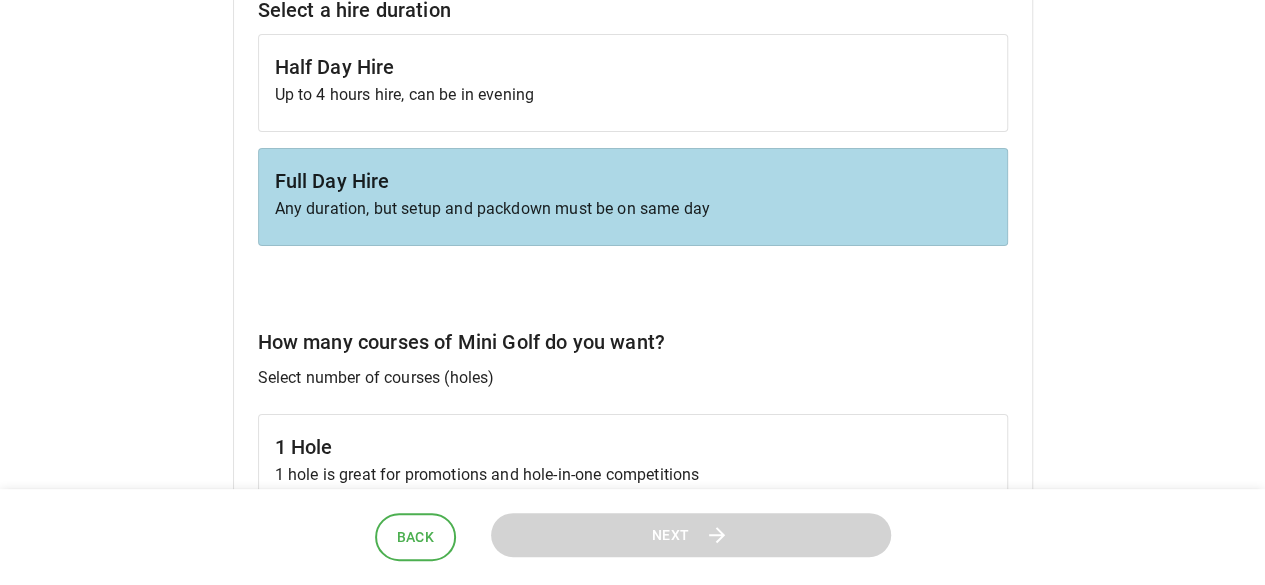 scroll, scrollTop: 308, scrollLeft: 0, axis: vertical 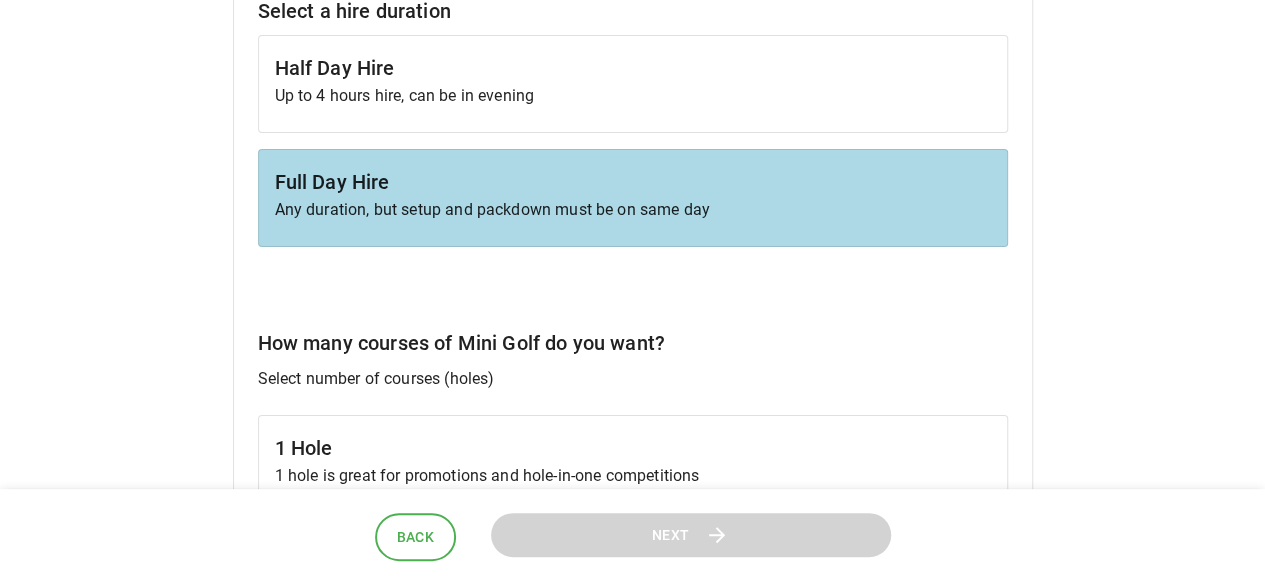 click on "Half Day Hire" at bounding box center [633, 68] 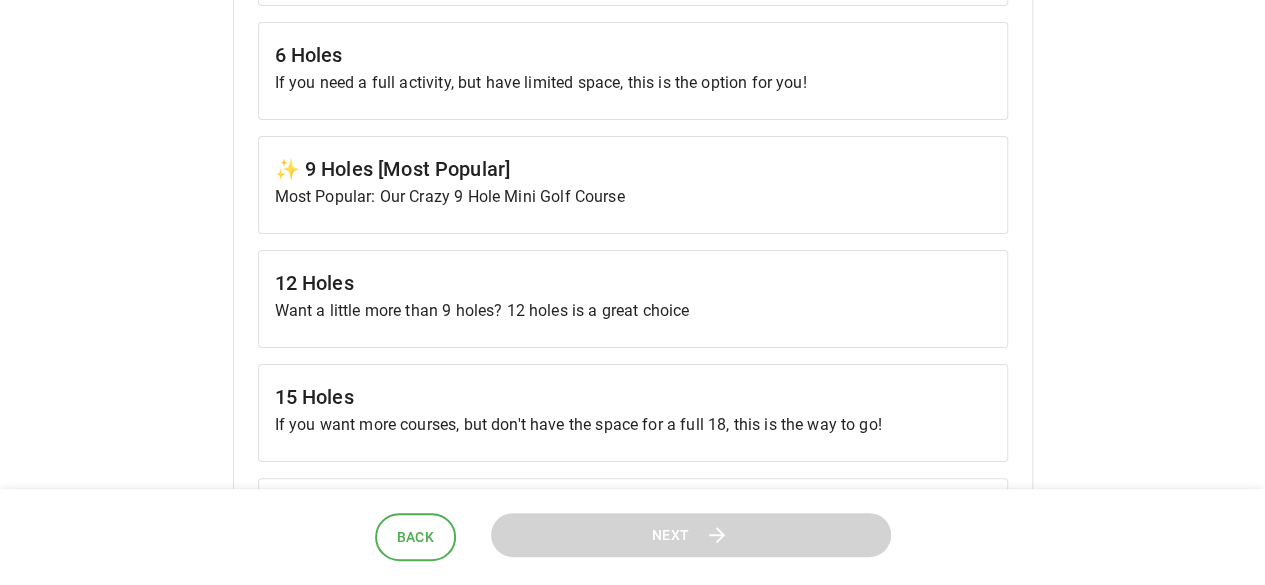 scroll, scrollTop: 930, scrollLeft: 0, axis: vertical 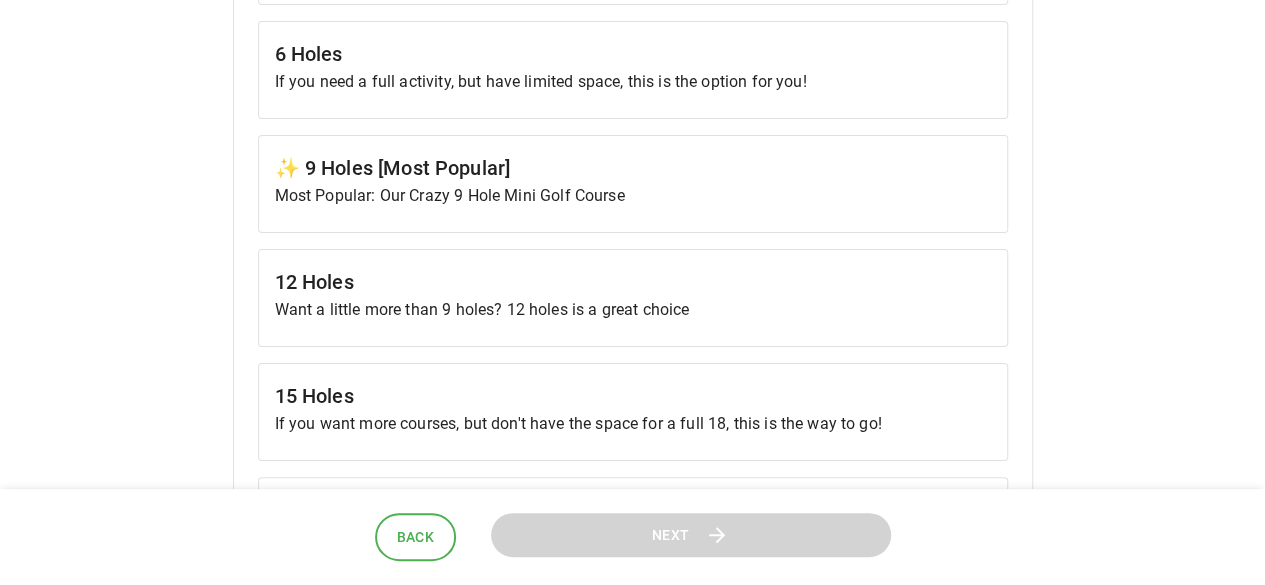 click on "Most Popular: Our Crazy 9 Hole Mini Golf Course" at bounding box center (633, 196) 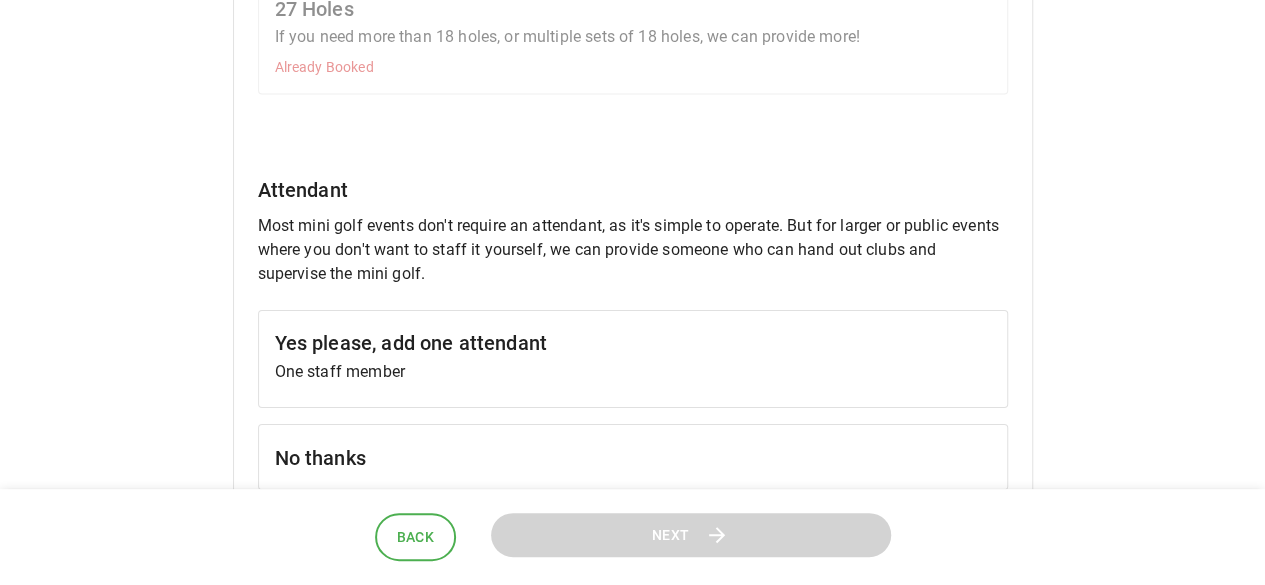 scroll, scrollTop: 1652, scrollLeft: 0, axis: vertical 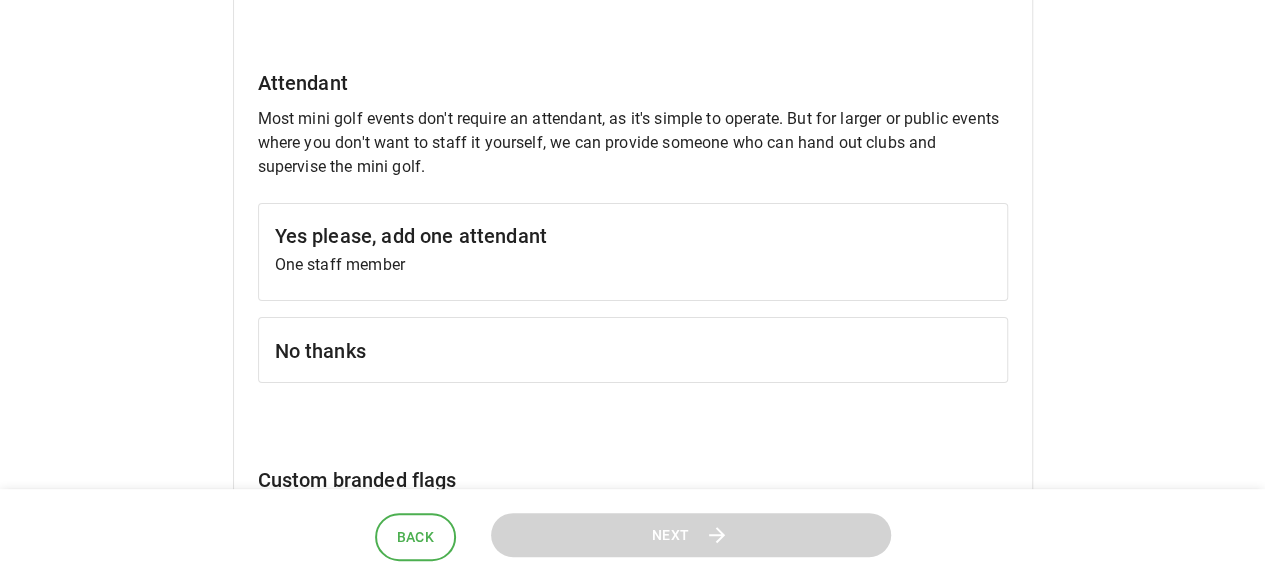 click on "No thanks" at bounding box center (633, 350) 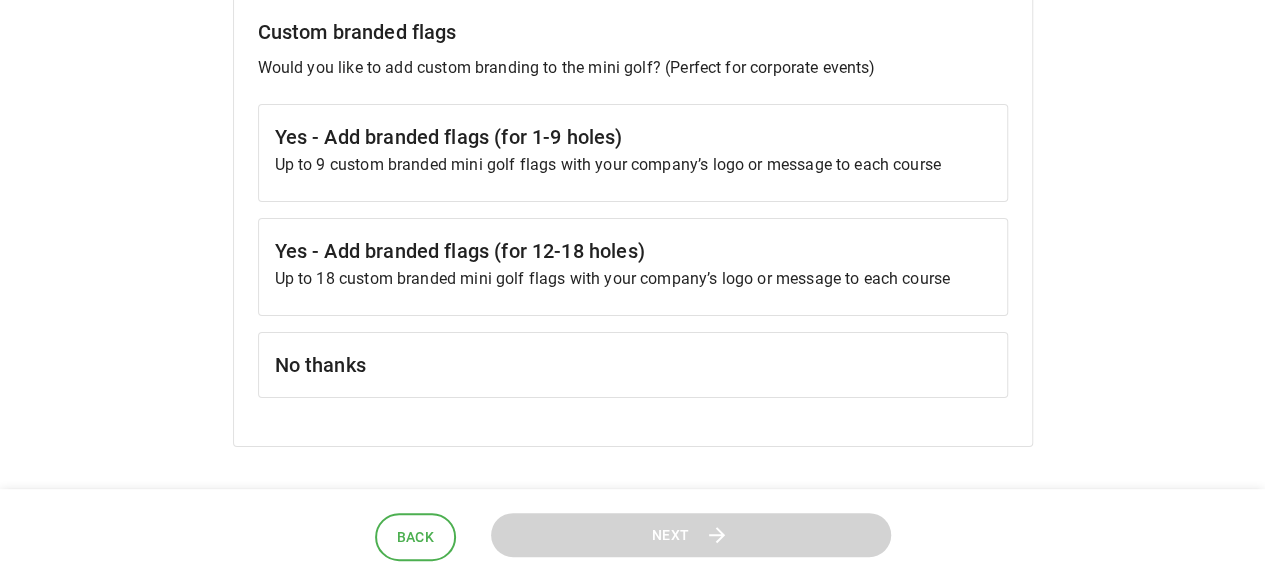 click on "No thanks" at bounding box center [633, 365] 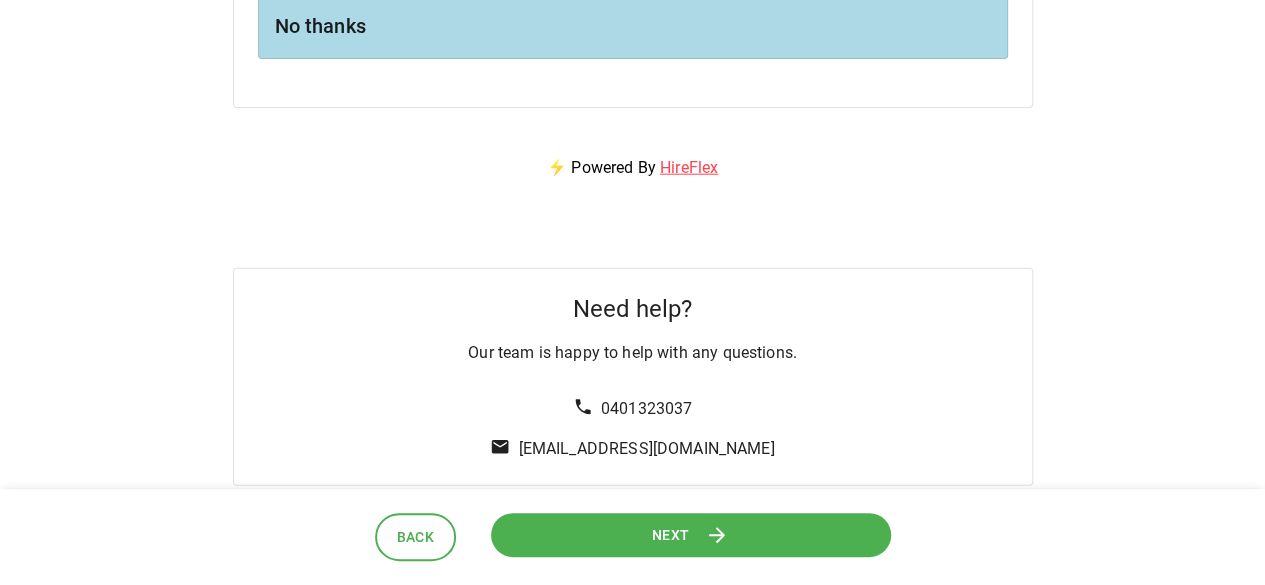 scroll, scrollTop: 2439, scrollLeft: 0, axis: vertical 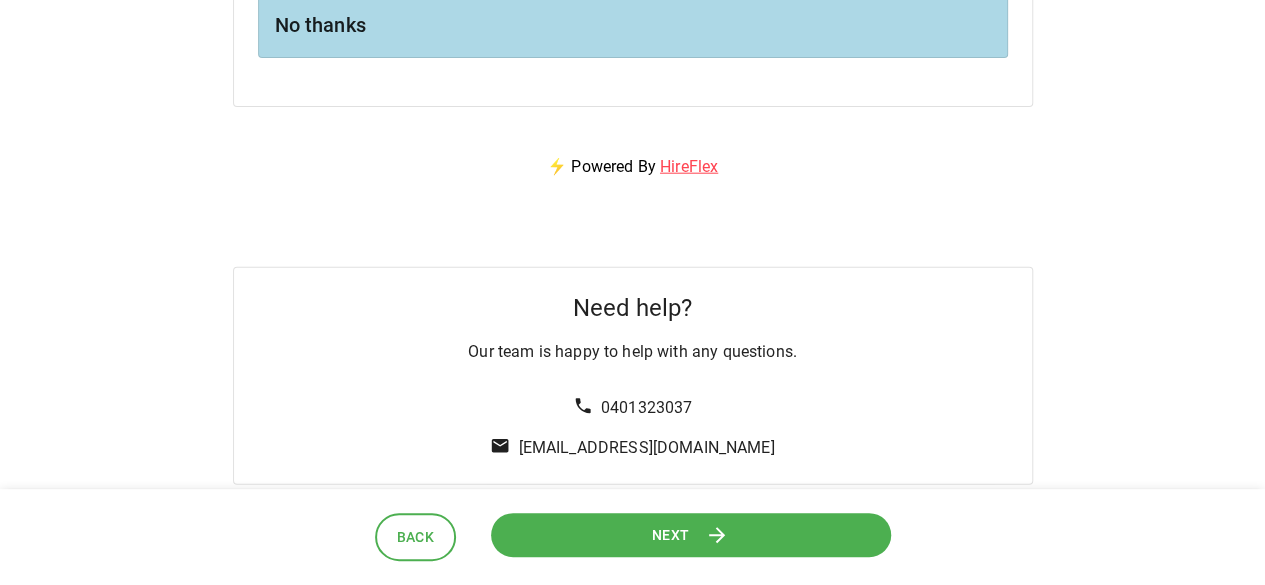 click on "Next" at bounding box center (691, 535) 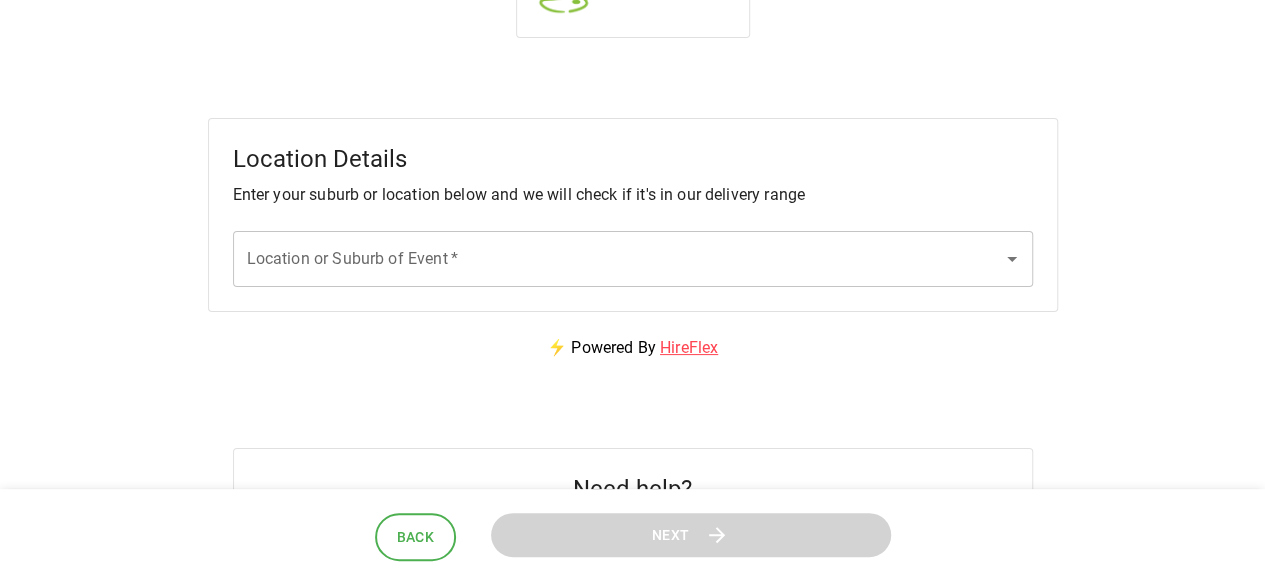 scroll, scrollTop: 0, scrollLeft: 0, axis: both 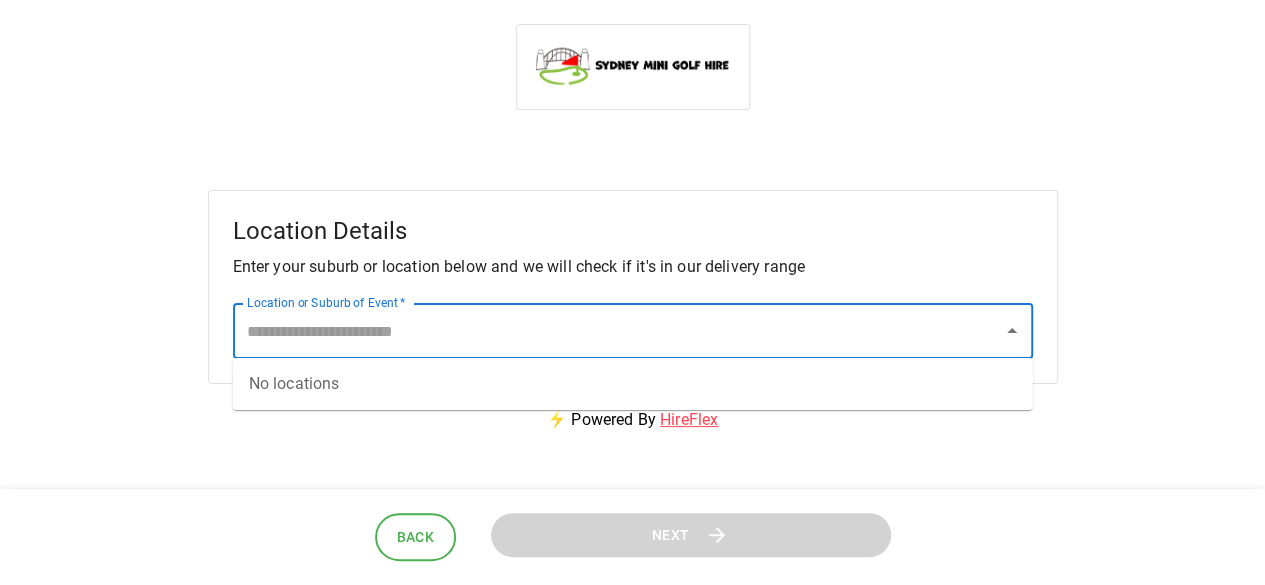 click on "Location or Suburb of Event   *" at bounding box center (618, 331) 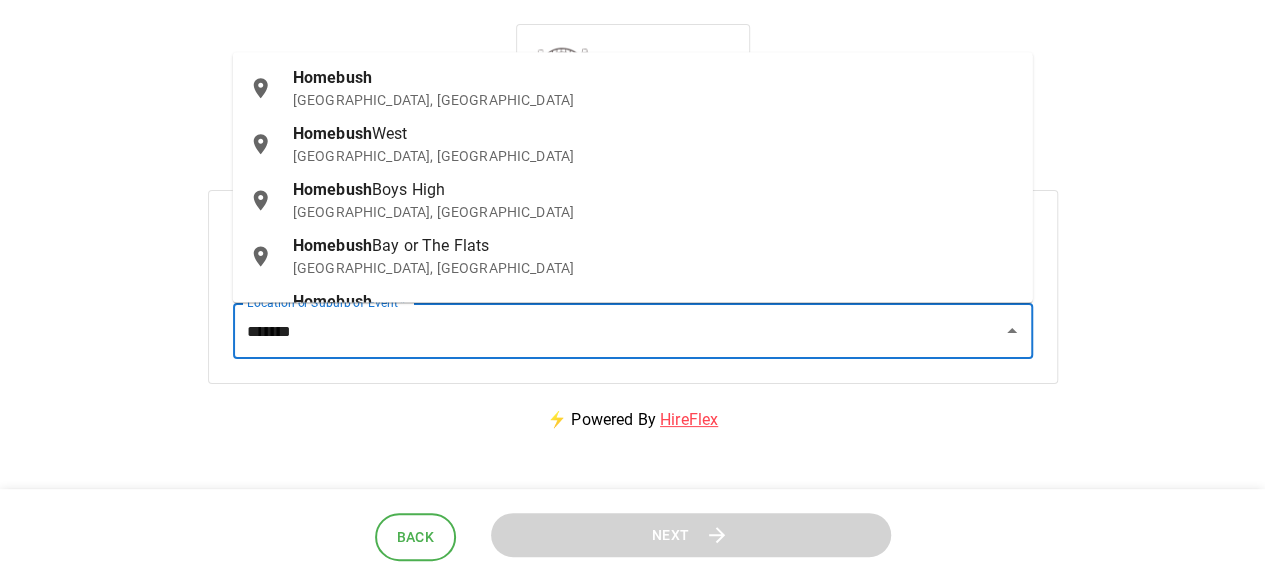 type on "*******" 